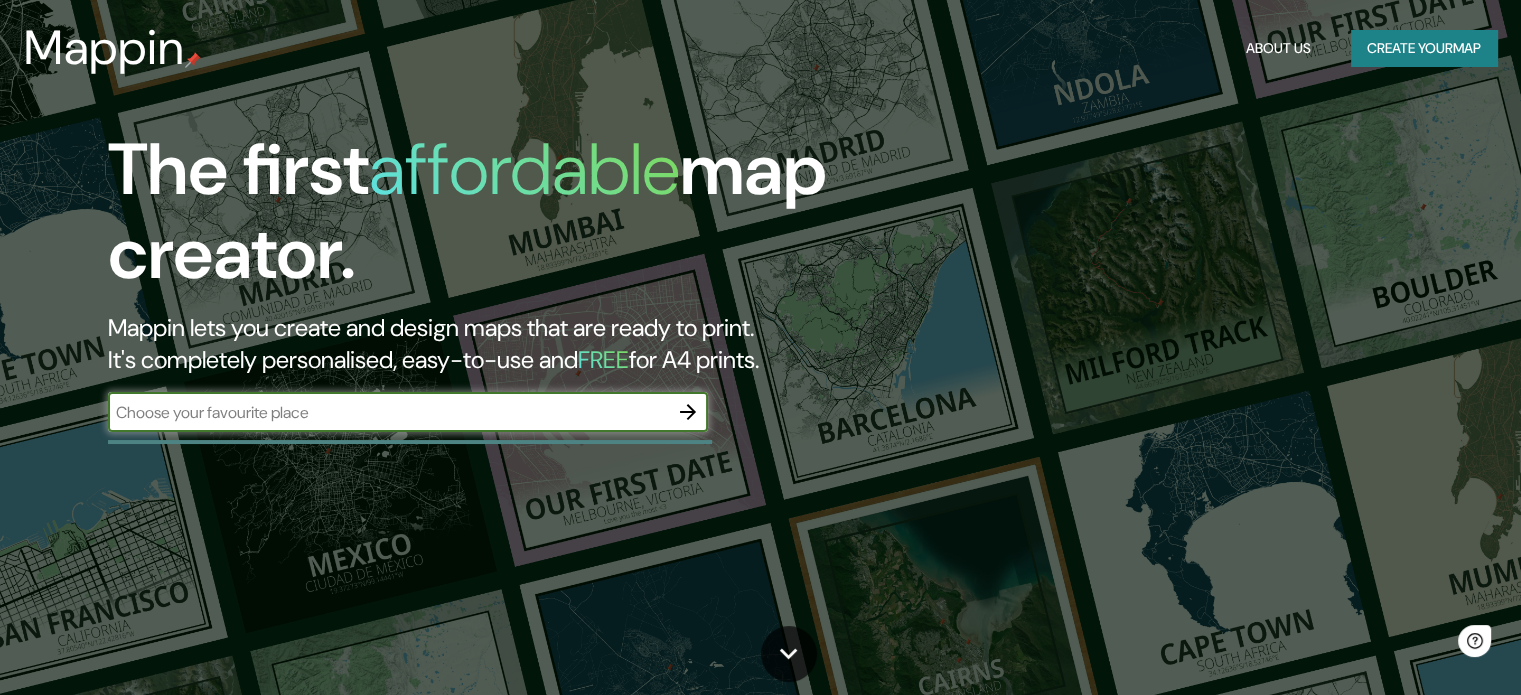 scroll, scrollTop: 0, scrollLeft: 0, axis: both 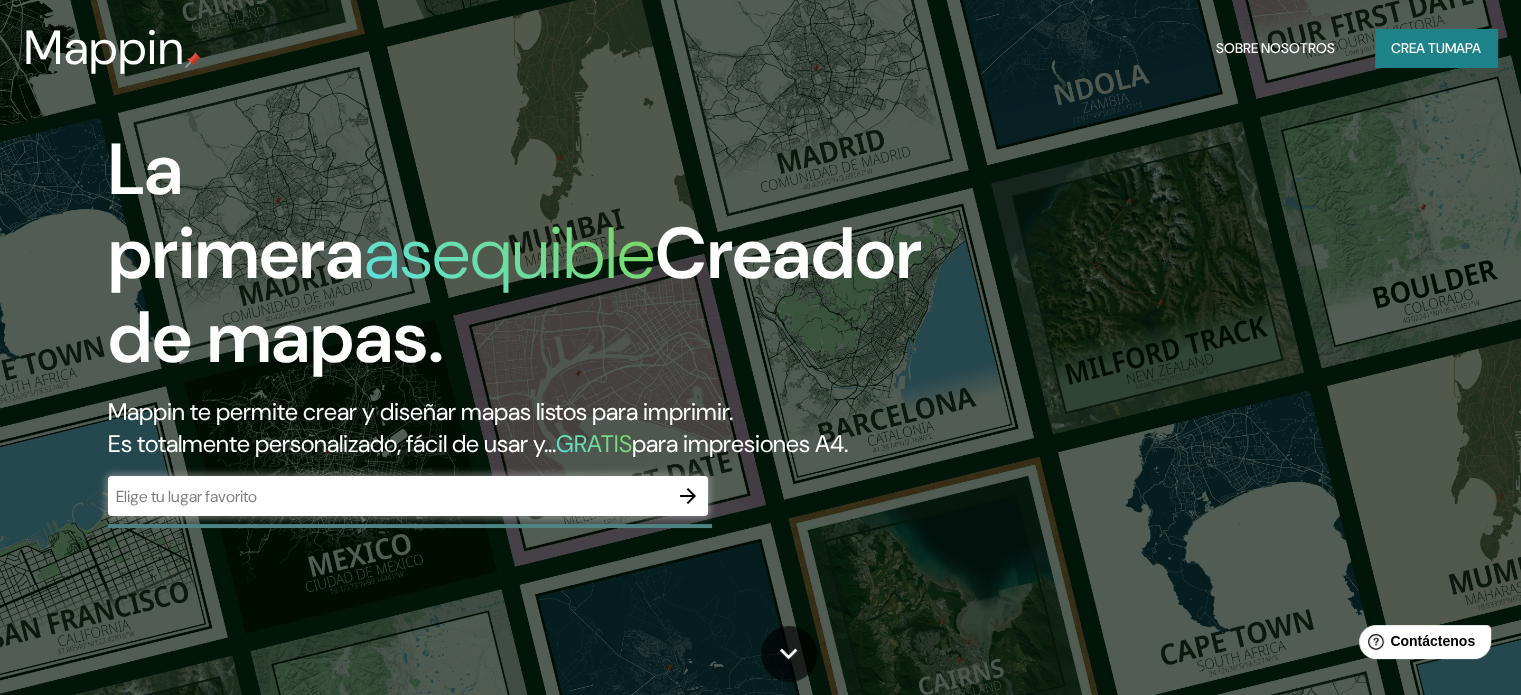 click on "La primera asequible Creador de mapas. Mappin te permite crear y diseñar mapas listos para imprimir.  Es totalmente personalizado, fácil de usar y... GRATIS para impresiones A4. ​" at bounding box center [760, 347] 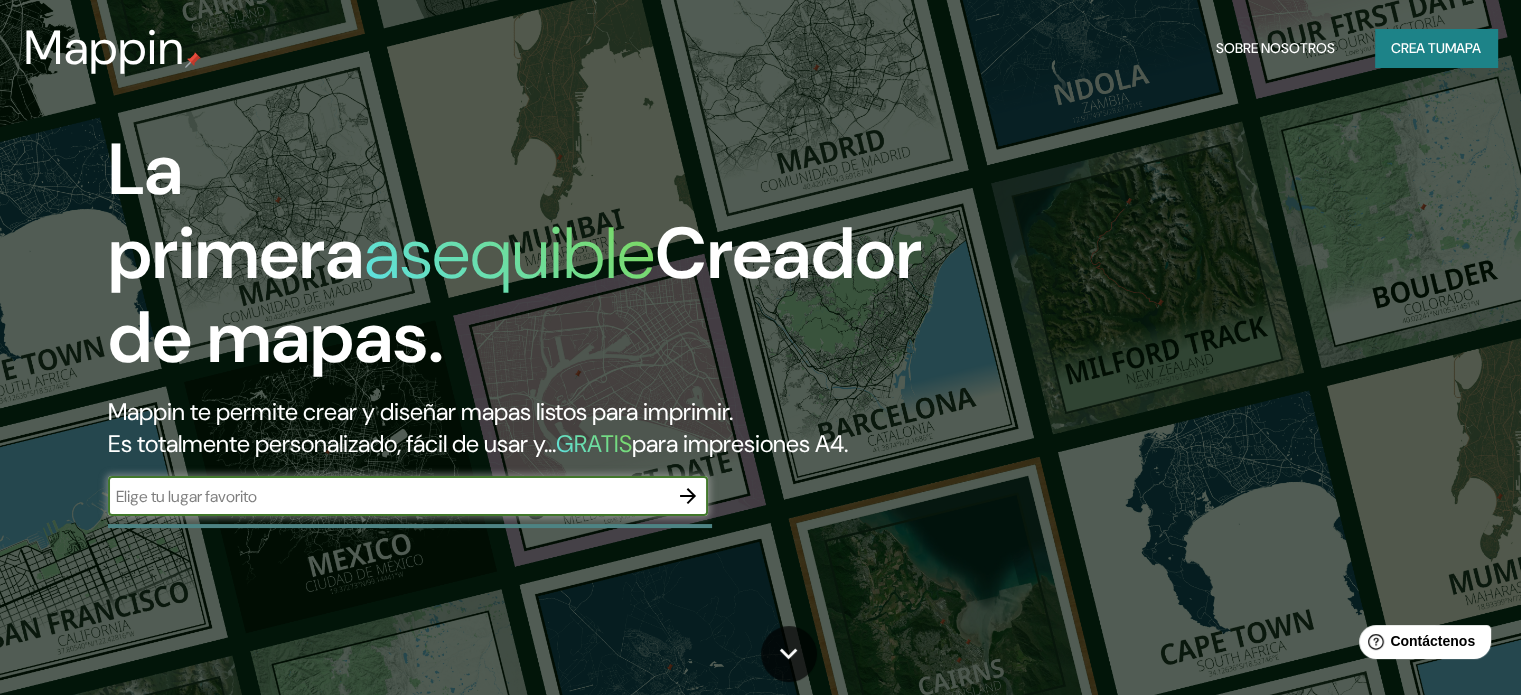 click at bounding box center (388, 496) 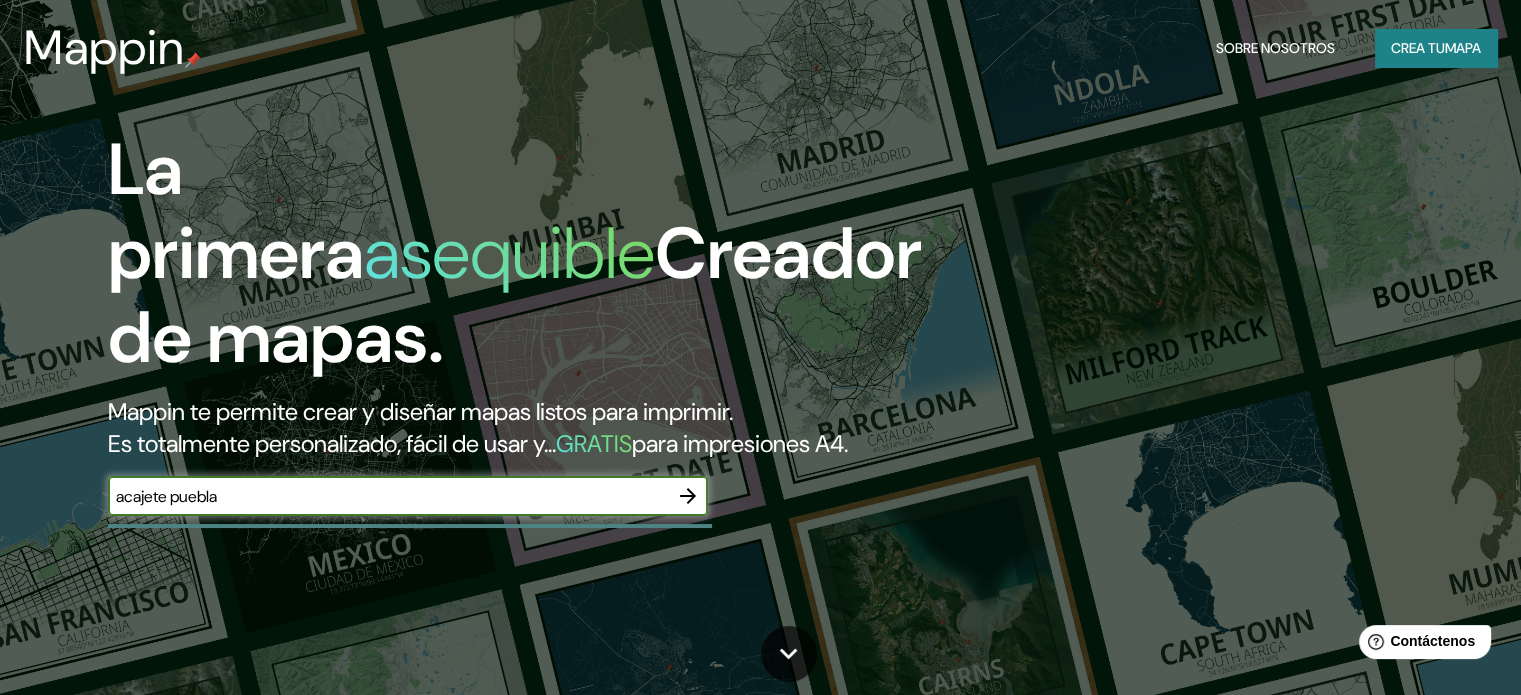 type on "acajete puebla" 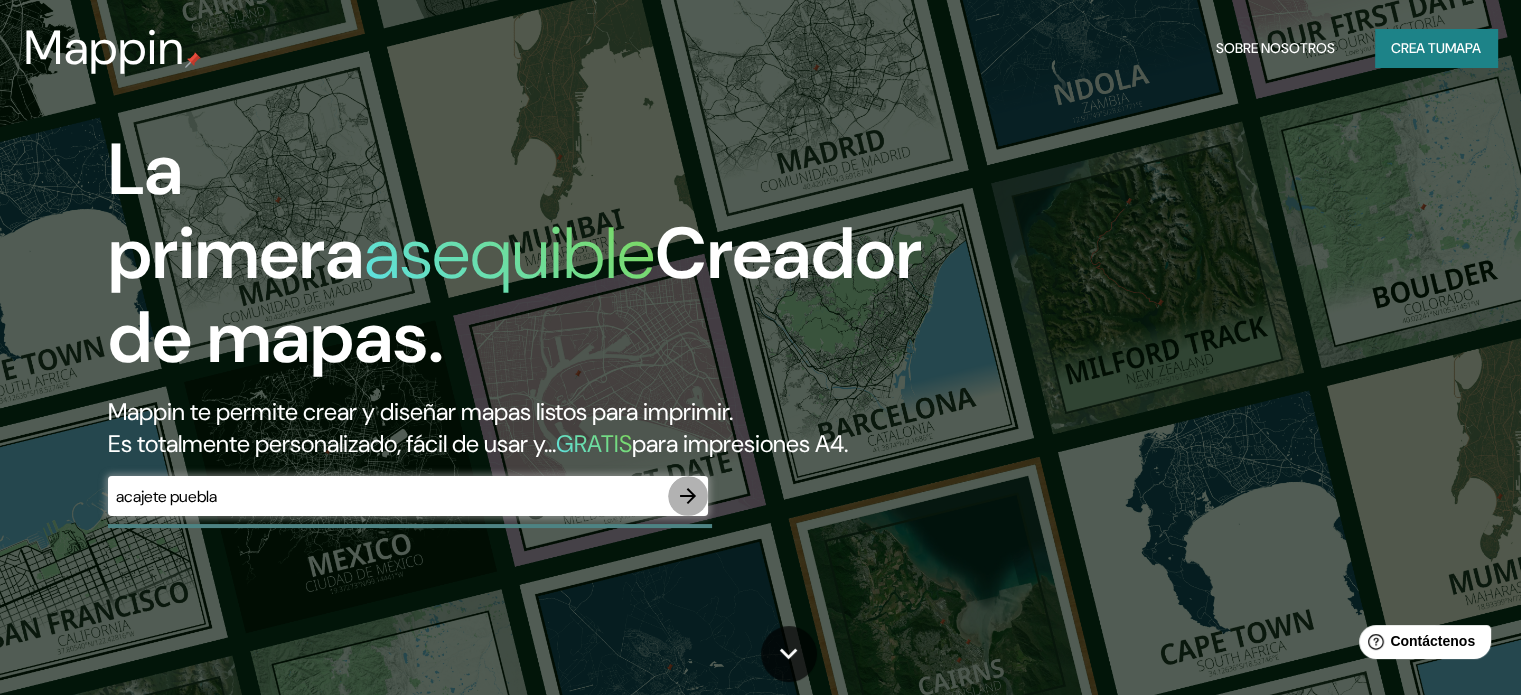 click 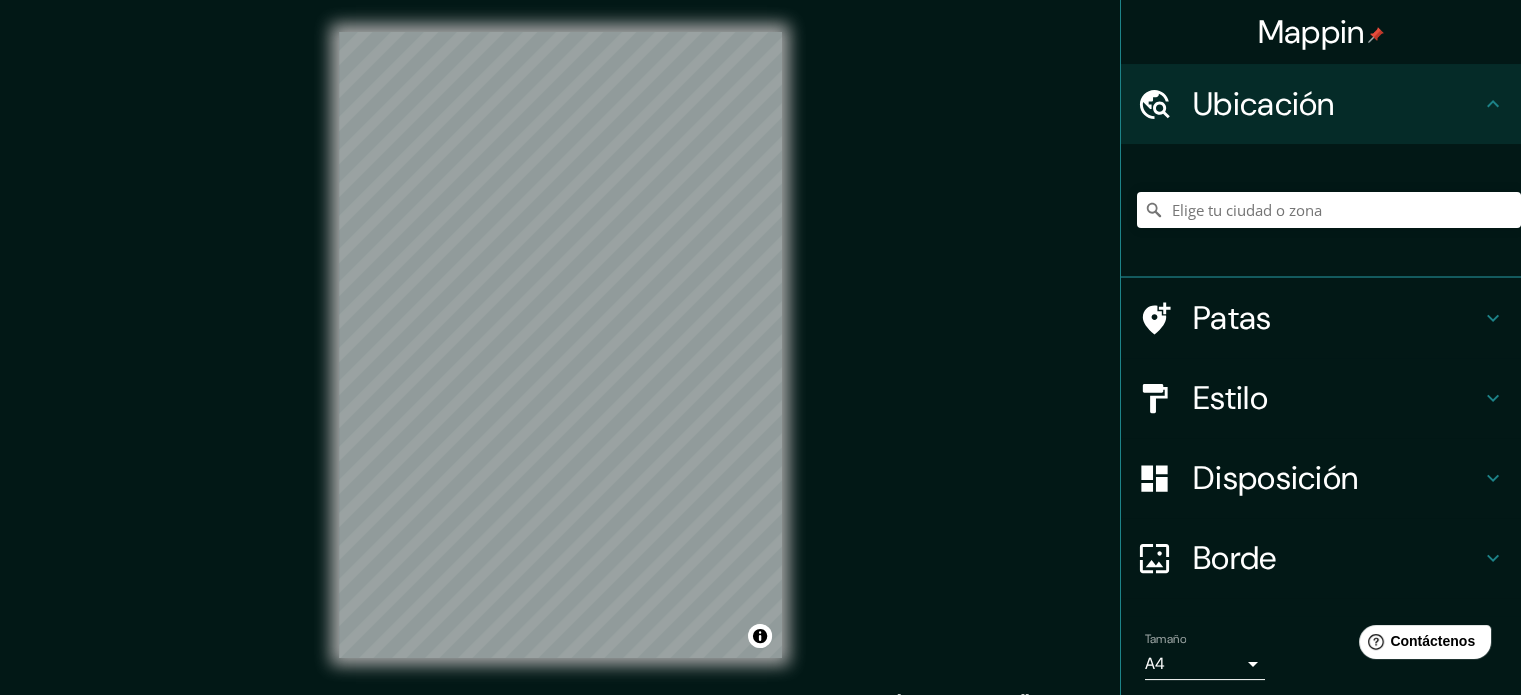 scroll, scrollTop: 69, scrollLeft: 0, axis: vertical 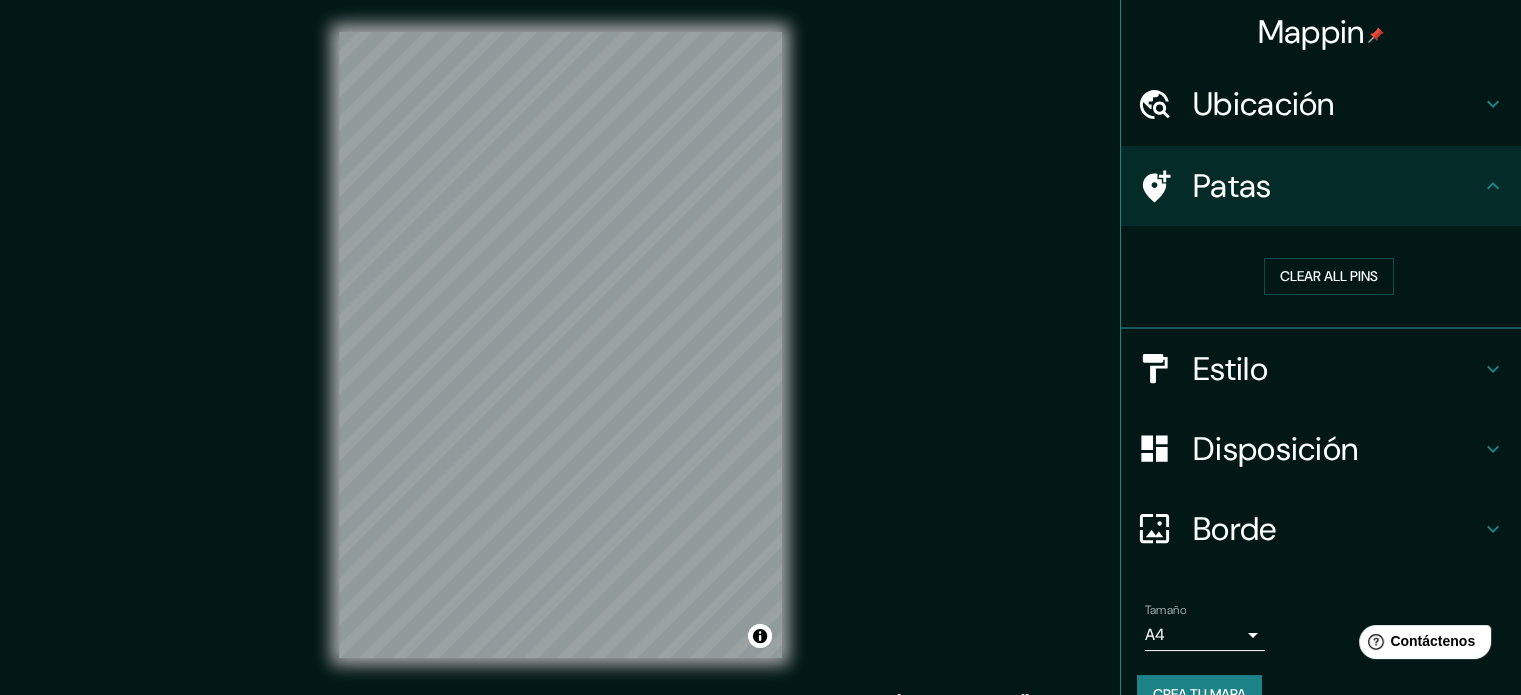 click 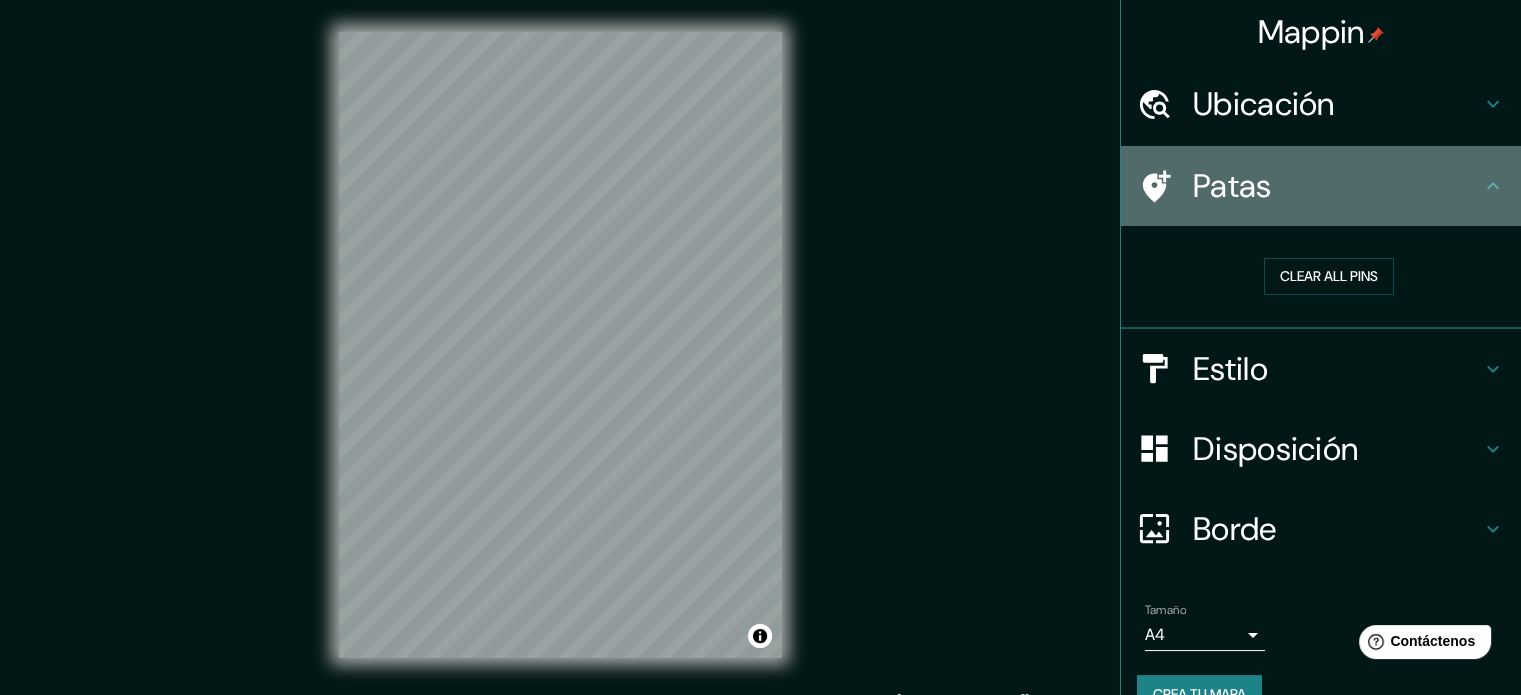 click 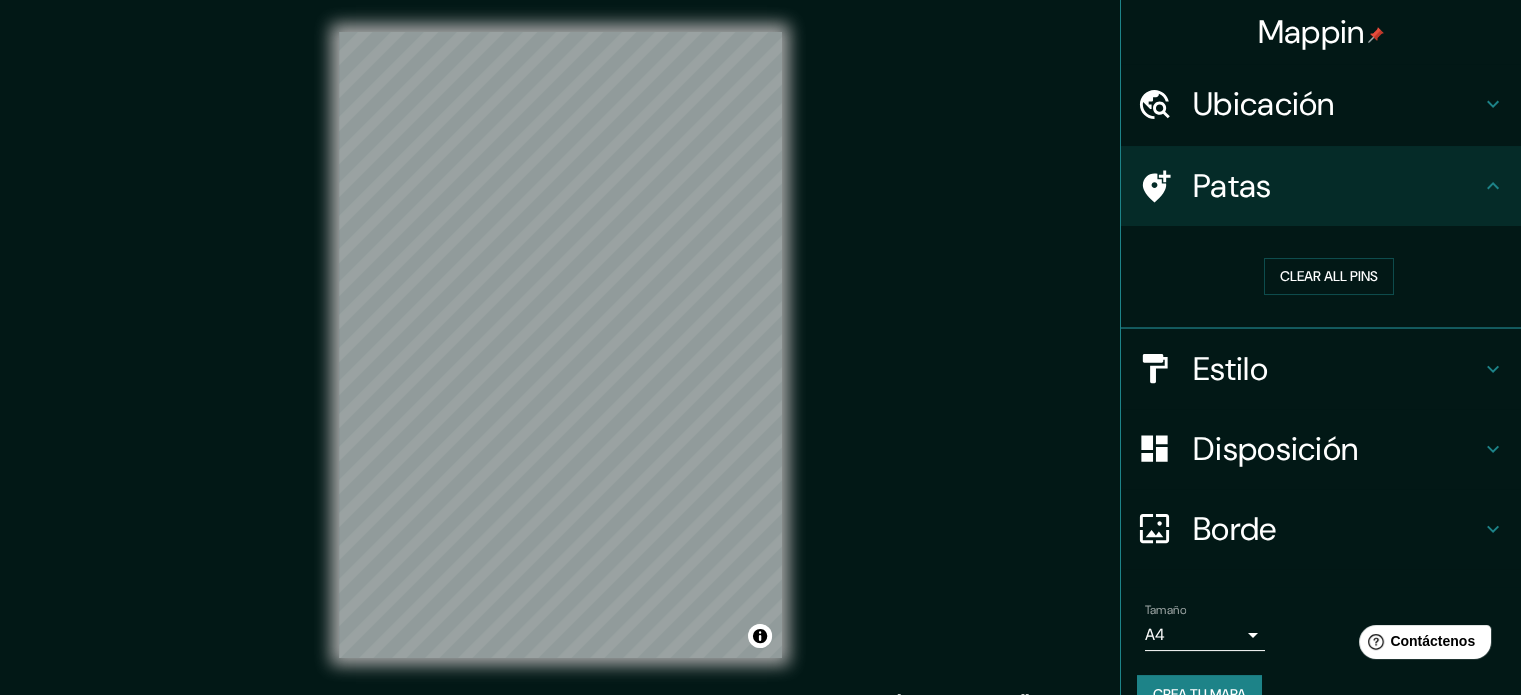 click 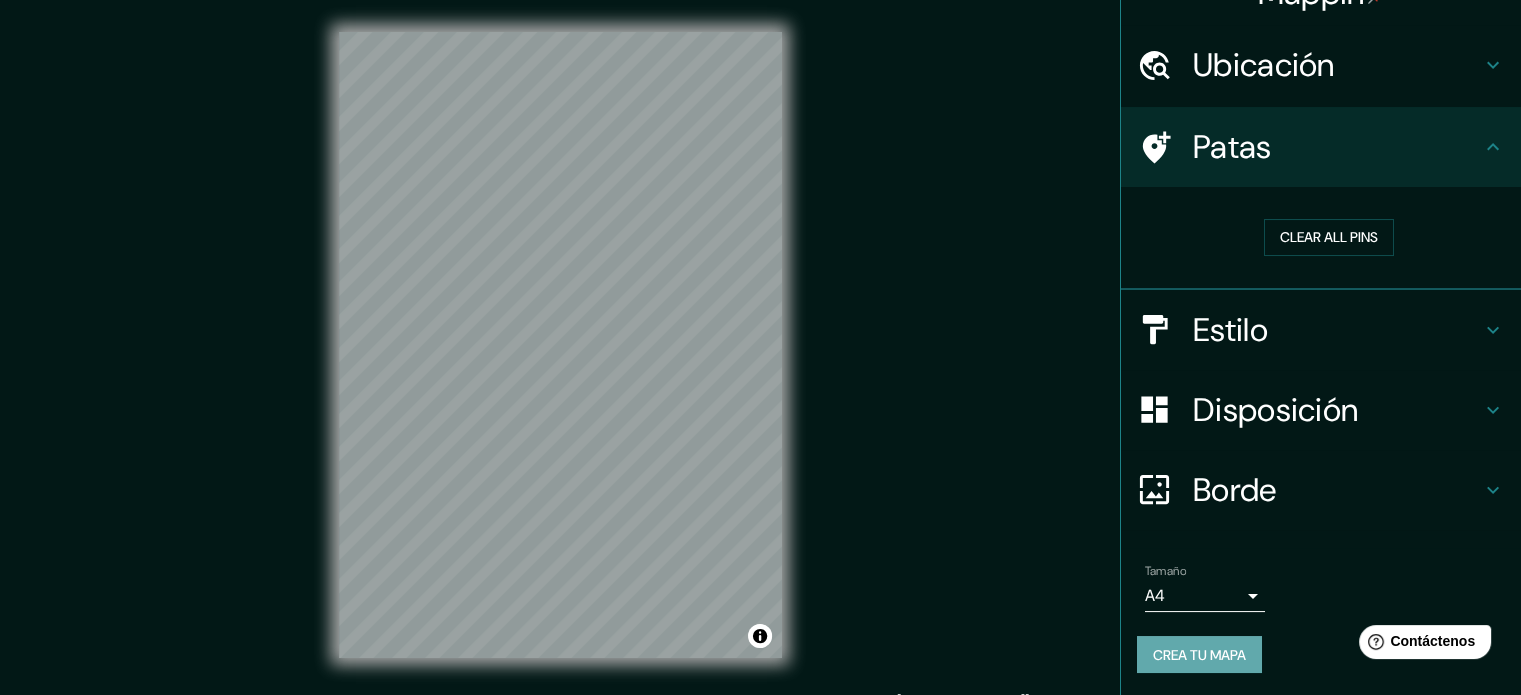 click on "Crea tu mapa" at bounding box center [1199, 655] 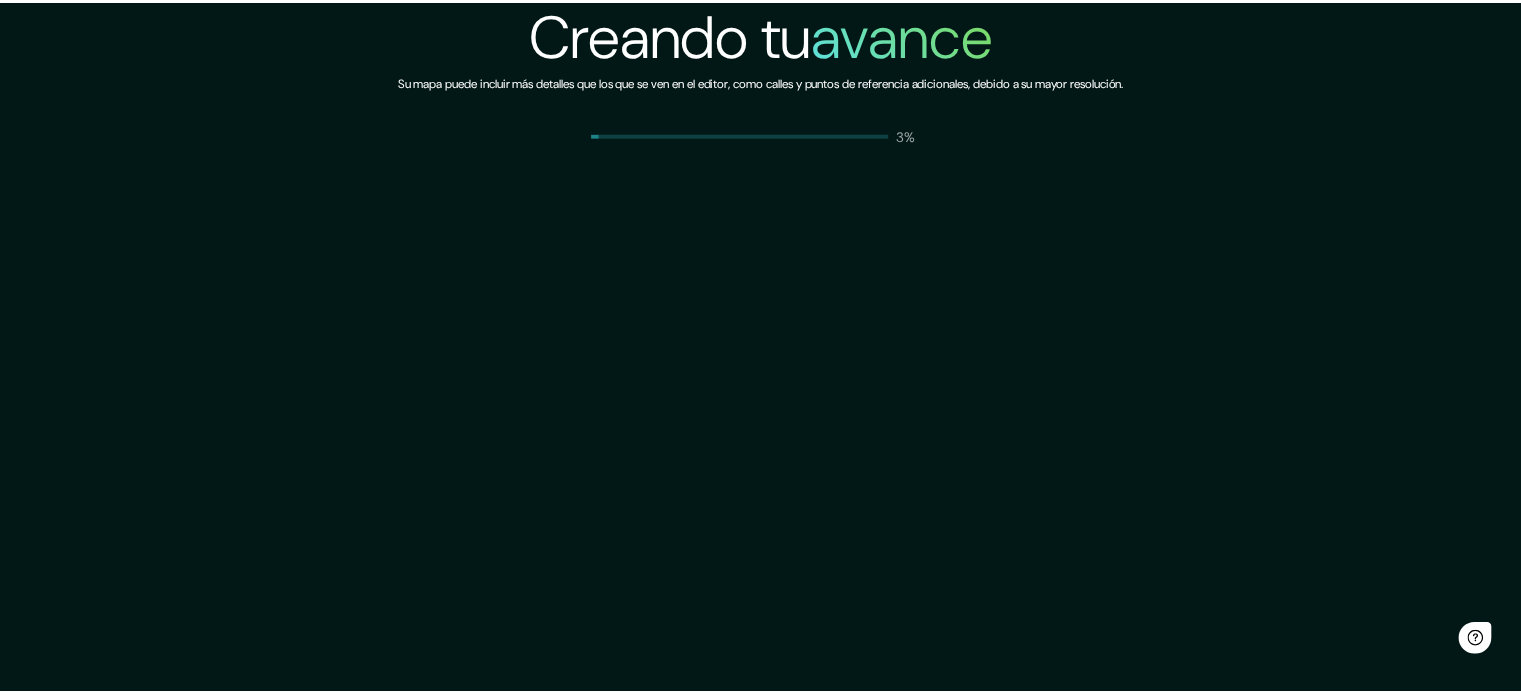 scroll, scrollTop: 0, scrollLeft: 0, axis: both 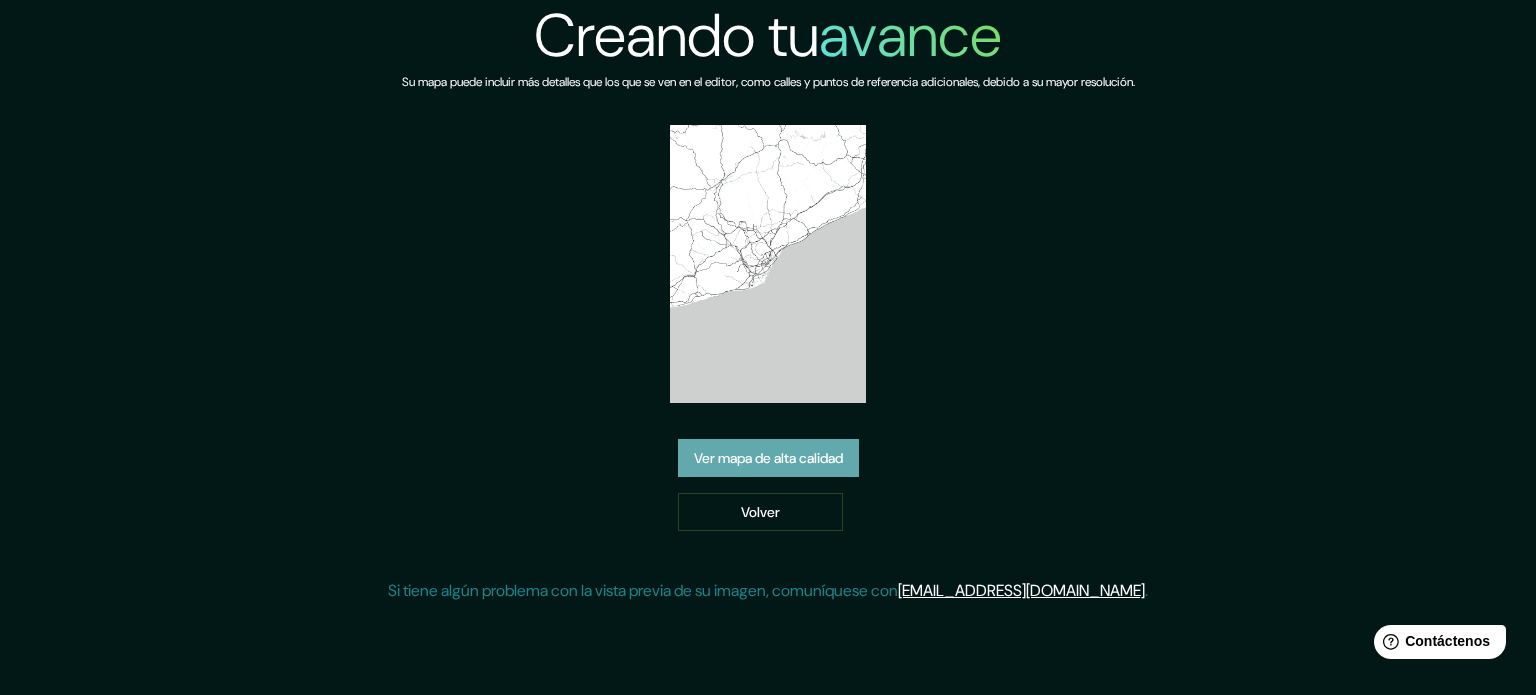 click on "Ver mapa de alta calidad" at bounding box center [768, 458] 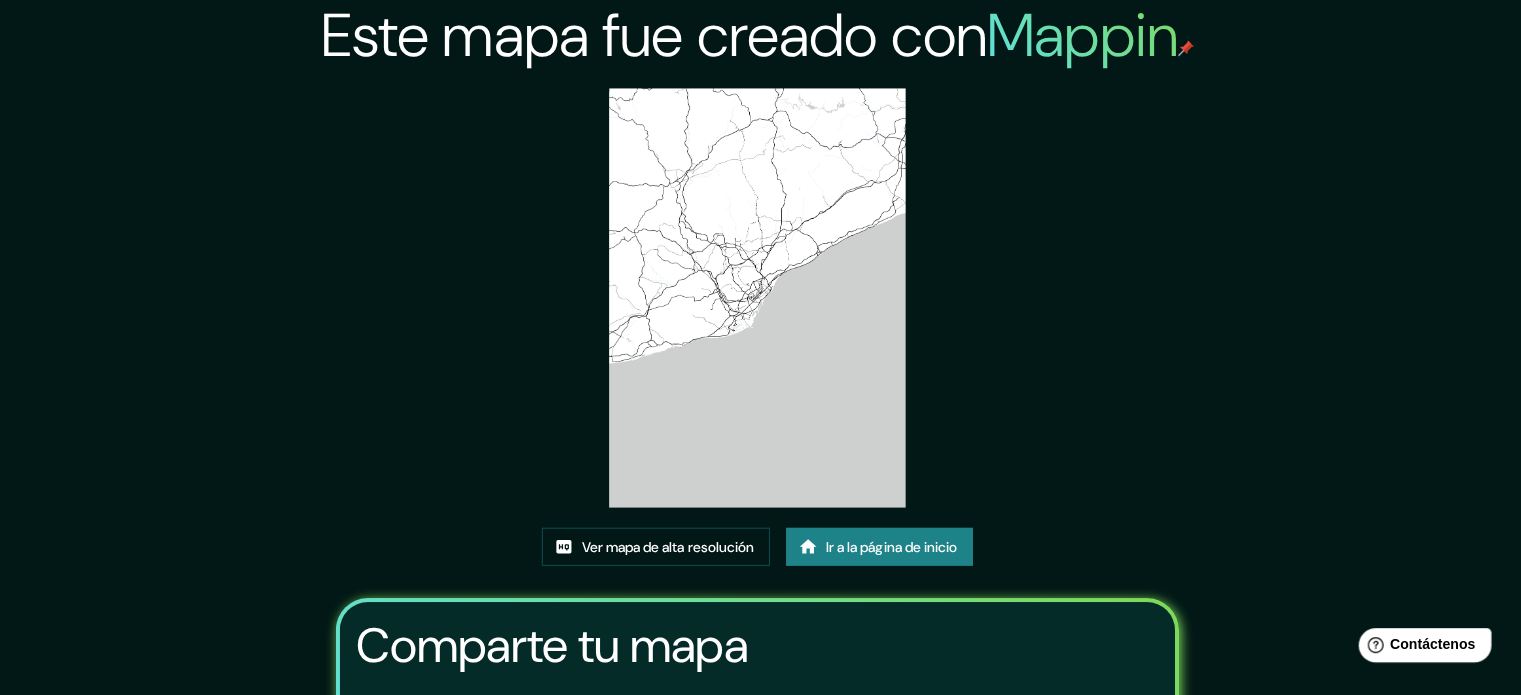 scroll, scrollTop: 0, scrollLeft: 0, axis: both 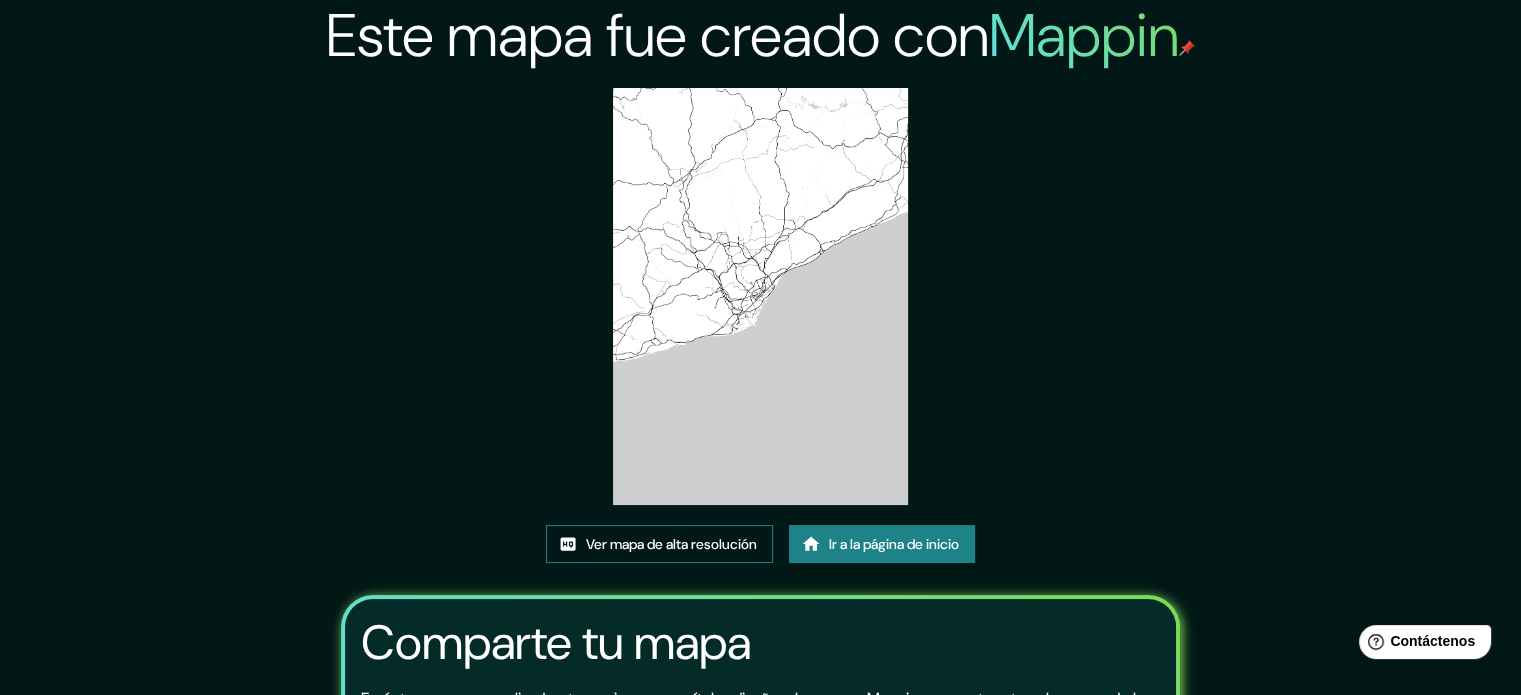 click on "Ver mapa de alta resolución" at bounding box center (671, 544) 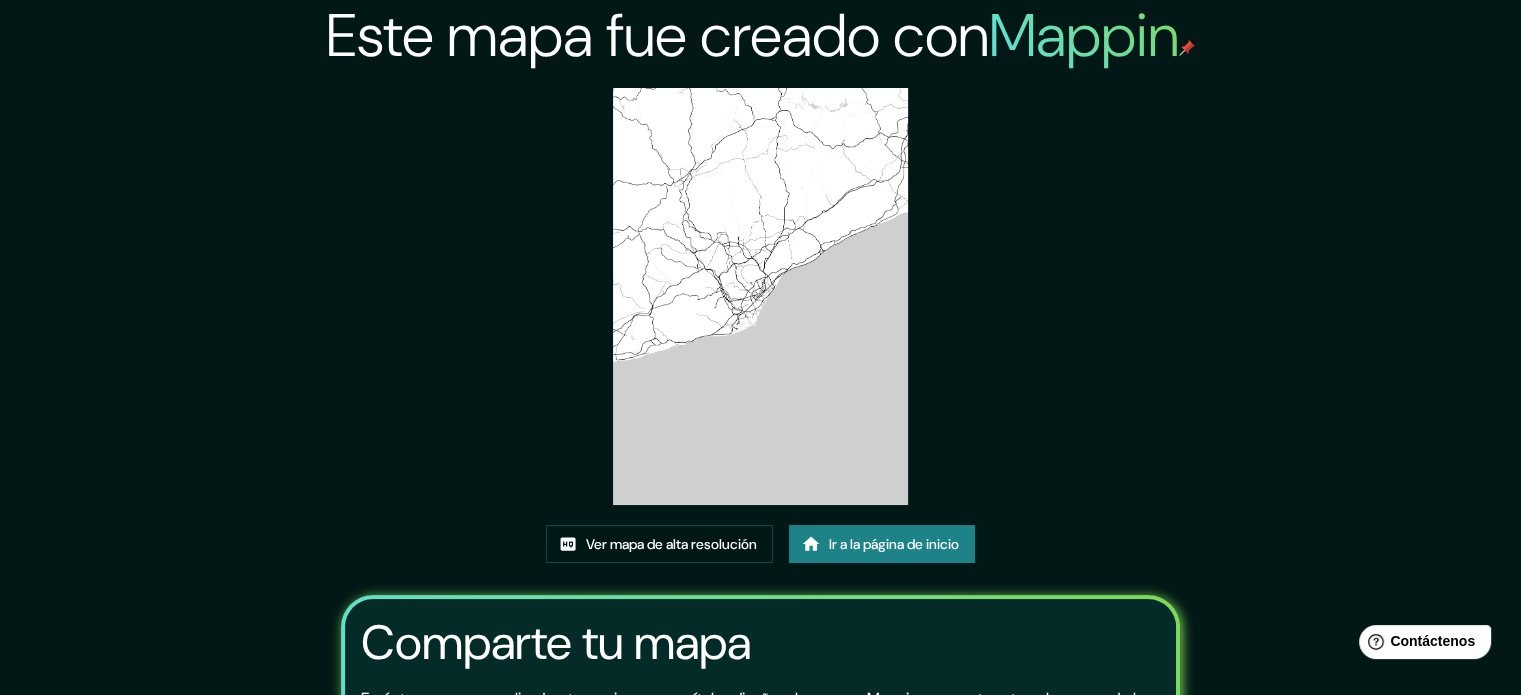 scroll, scrollTop: 224, scrollLeft: 0, axis: vertical 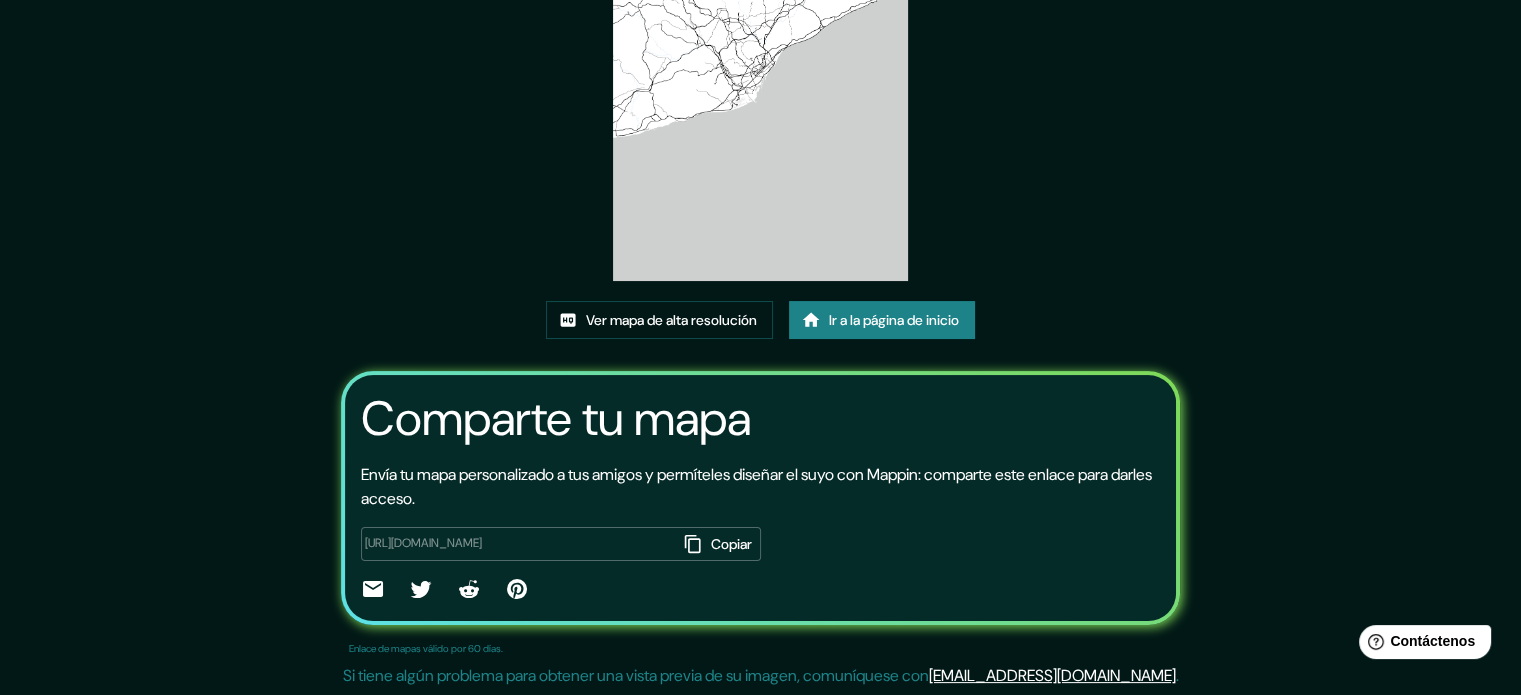 click on "Ir a la página de inicio" at bounding box center (894, 320) 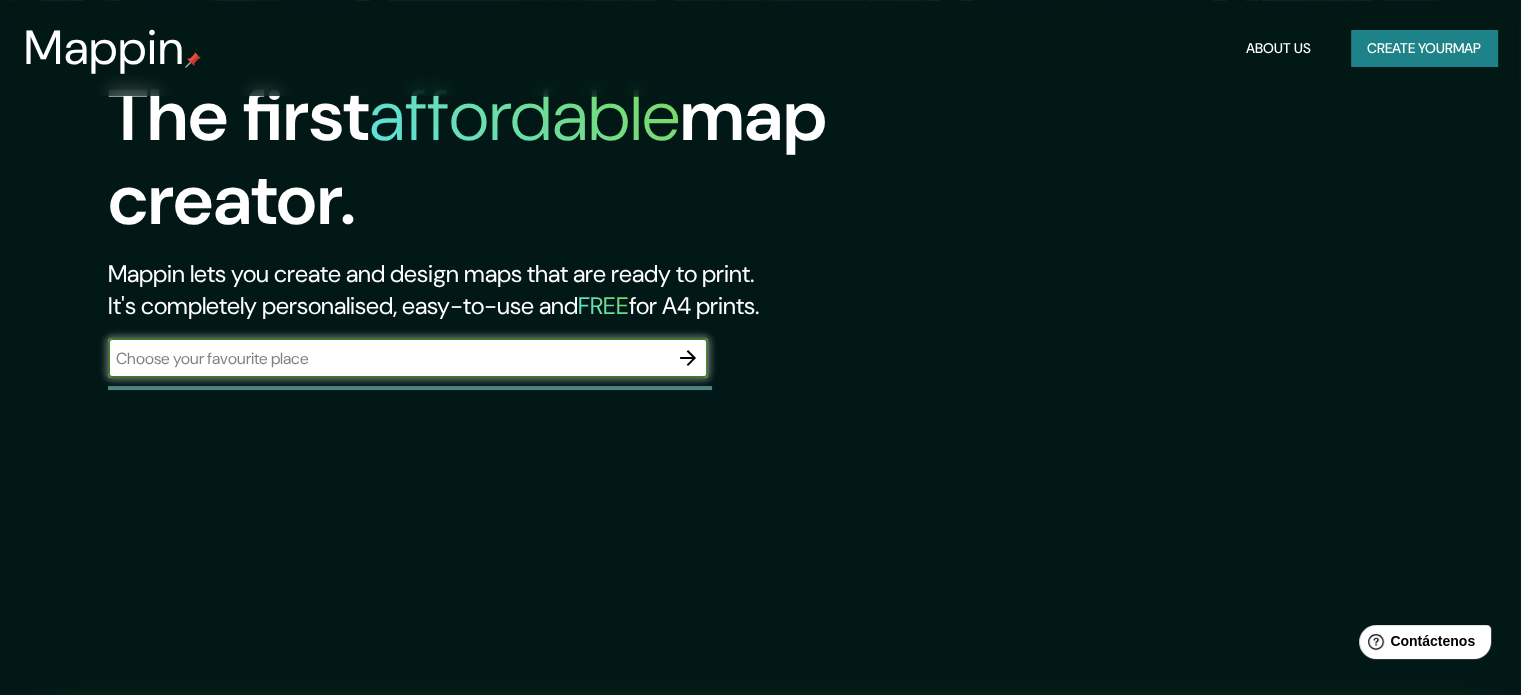 scroll, scrollTop: 0, scrollLeft: 0, axis: both 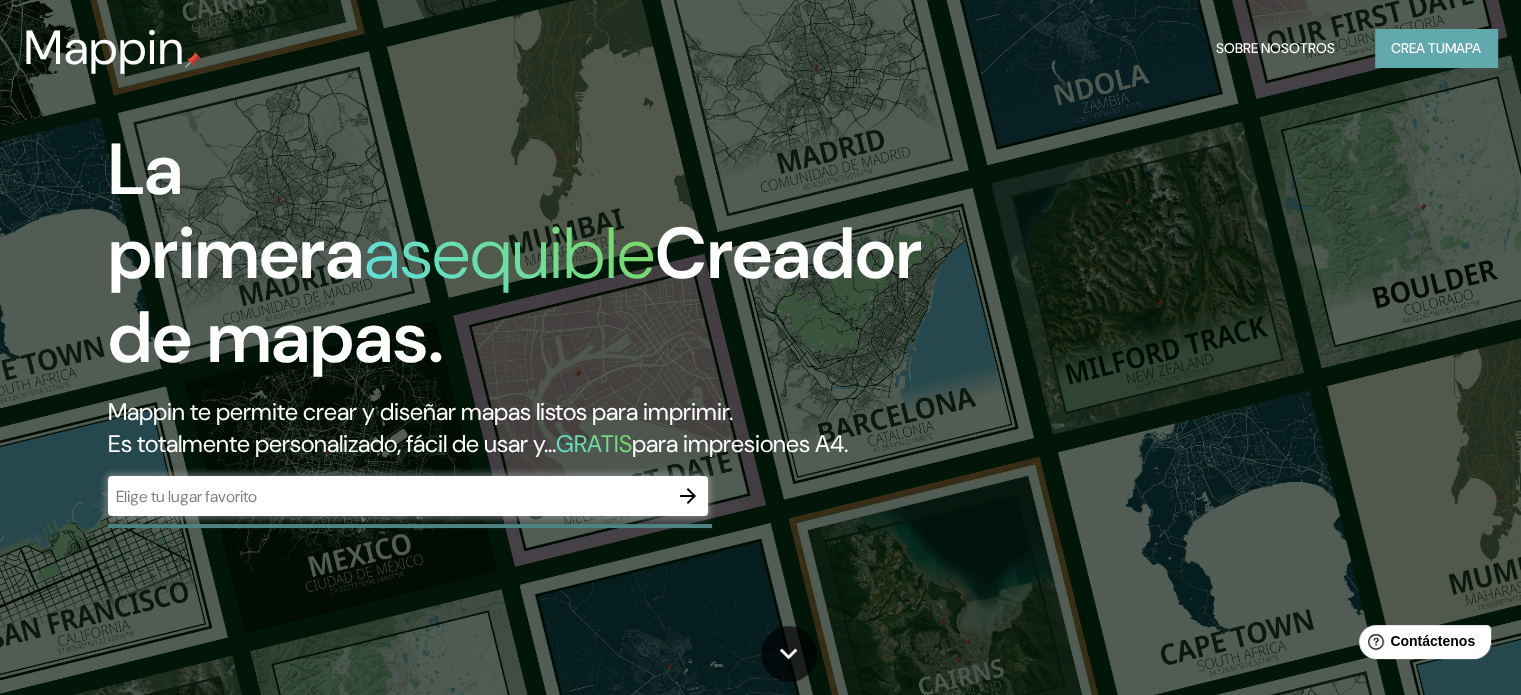 click on "mapa" at bounding box center (1463, 48) 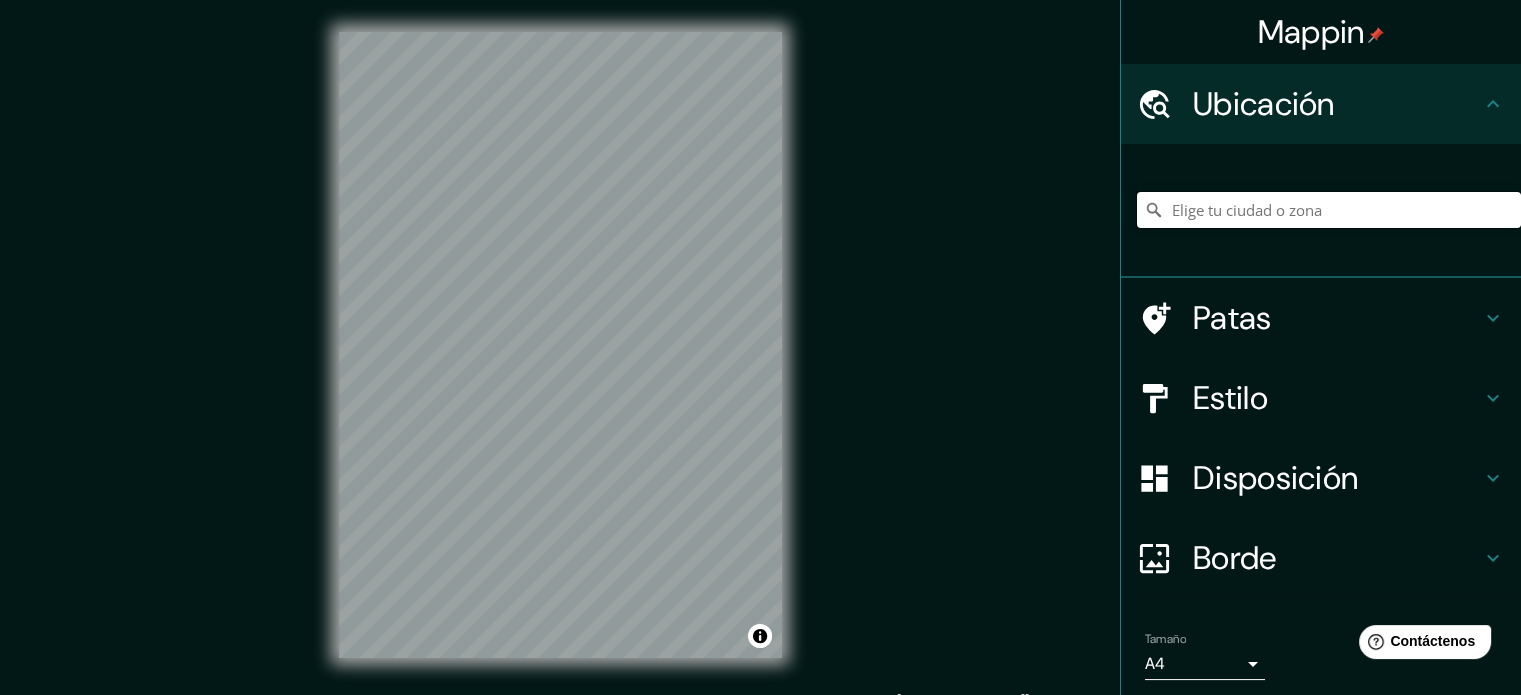 click at bounding box center [1329, 210] 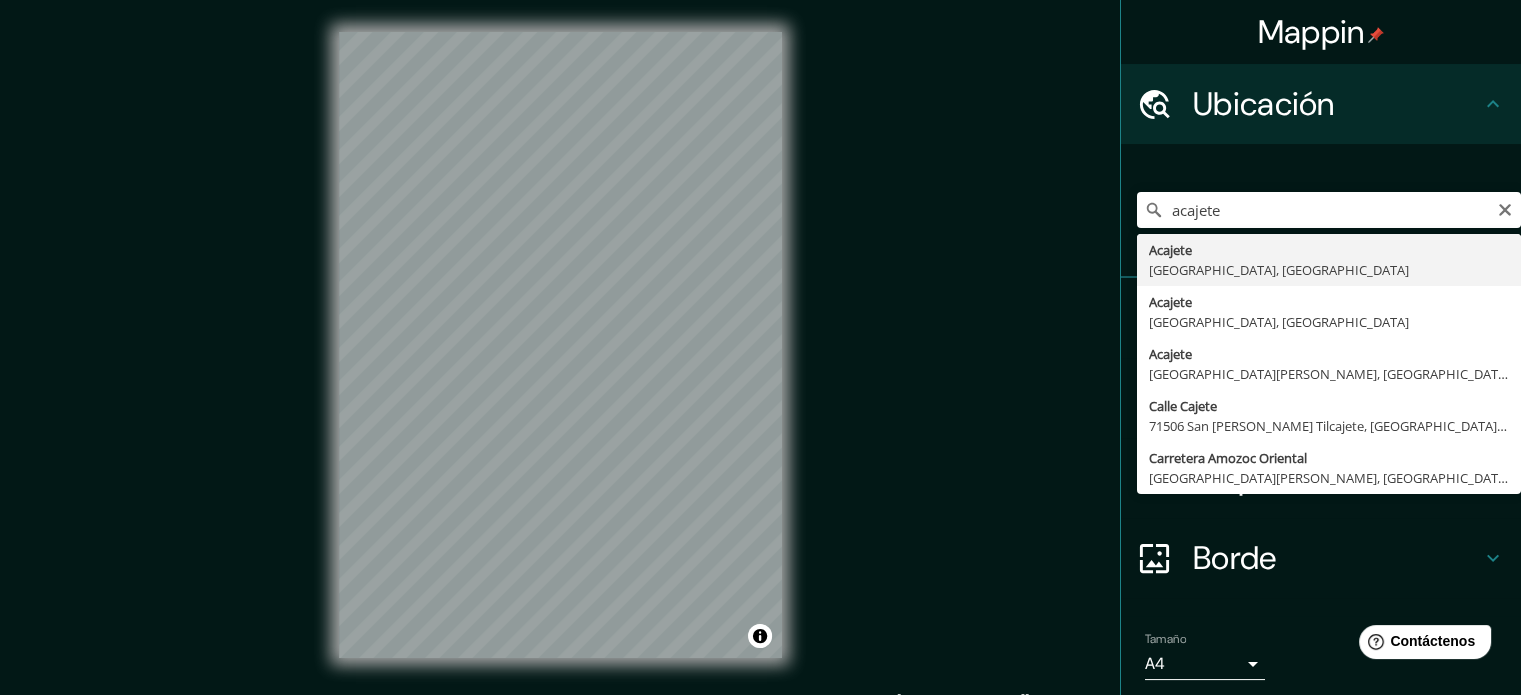 type on "Acajete, [GEOGRAPHIC_DATA], [GEOGRAPHIC_DATA]" 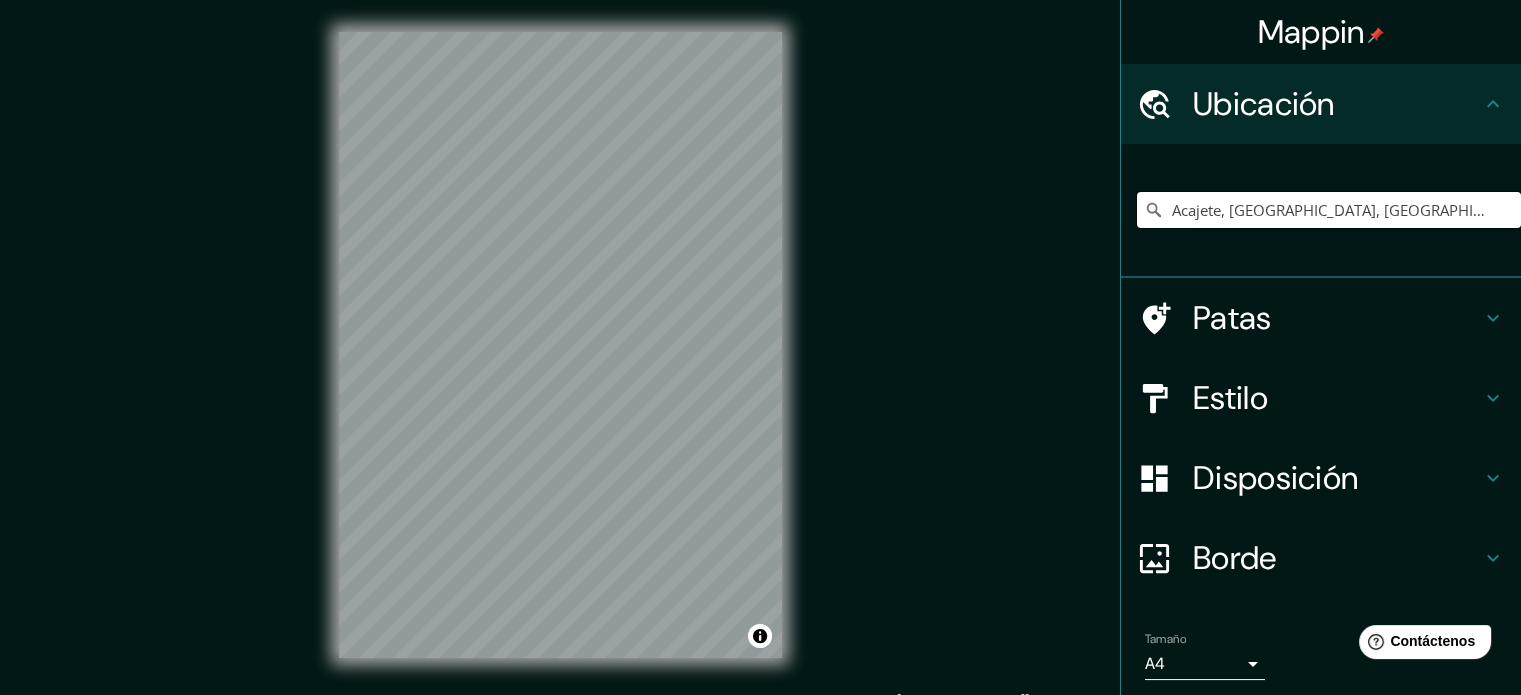 scroll, scrollTop: 69, scrollLeft: 0, axis: vertical 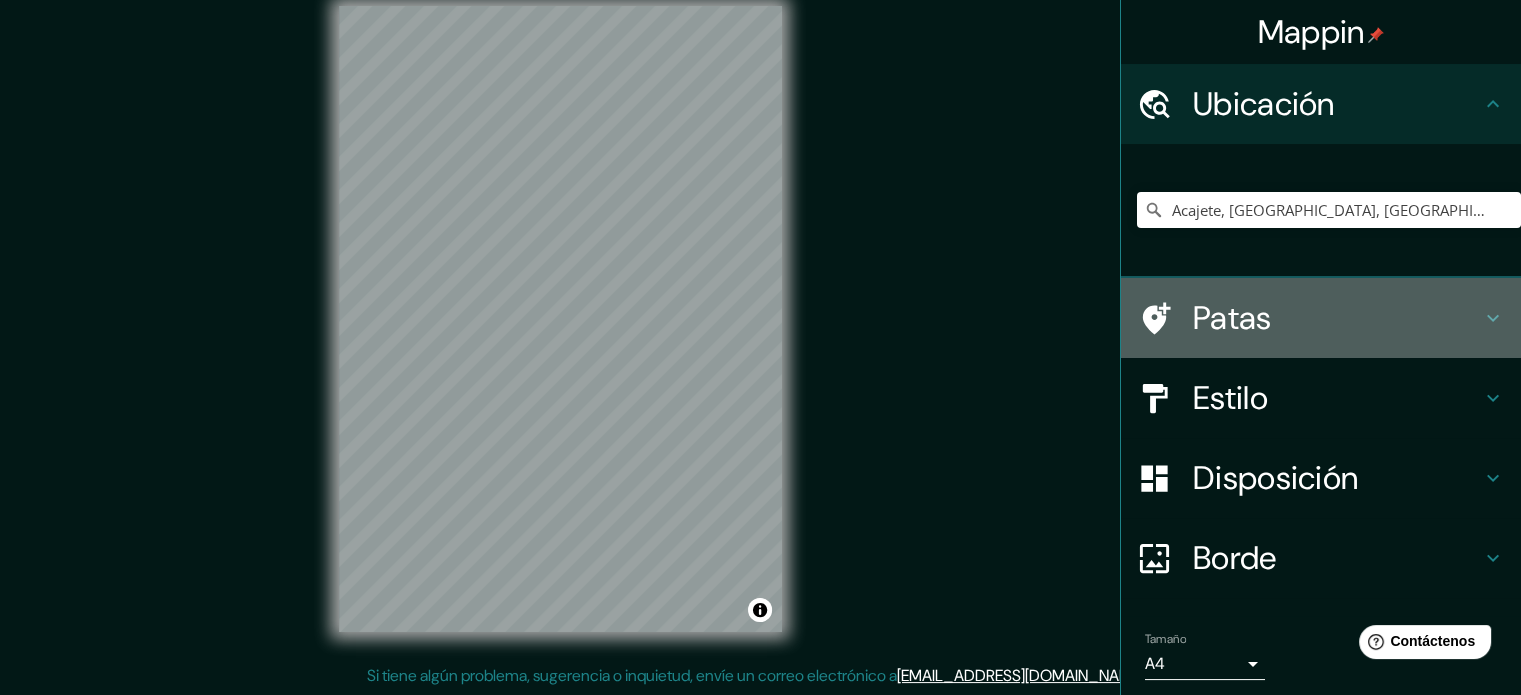 click 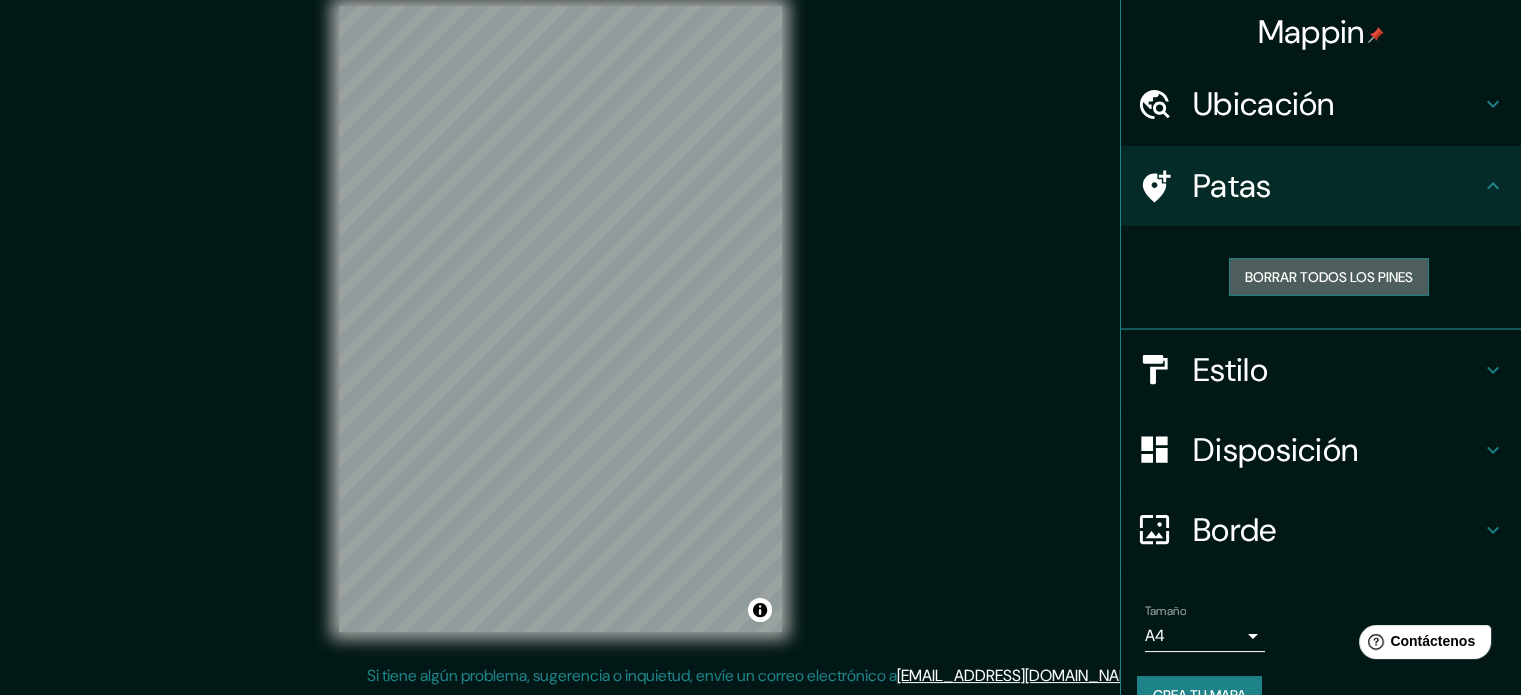 click on "Borrar todos los pines" at bounding box center [1329, 277] 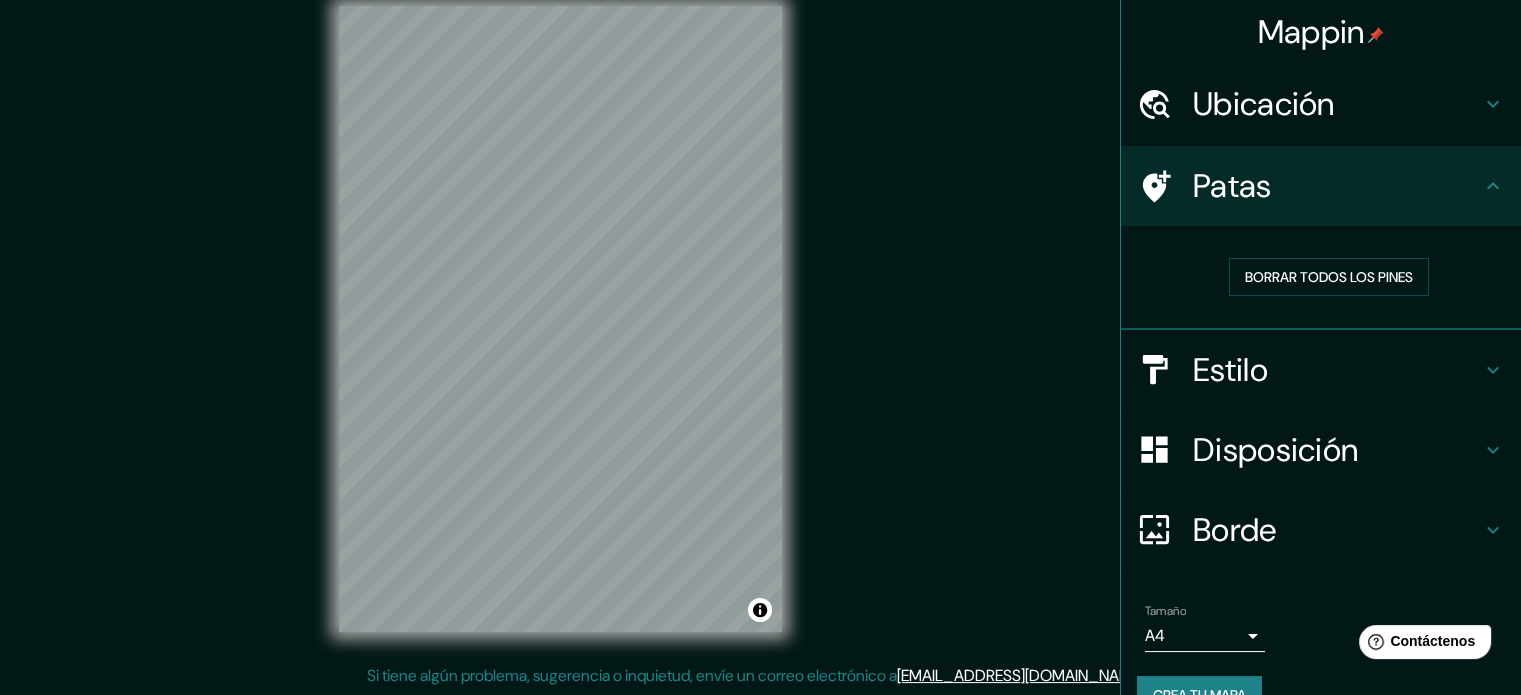 click 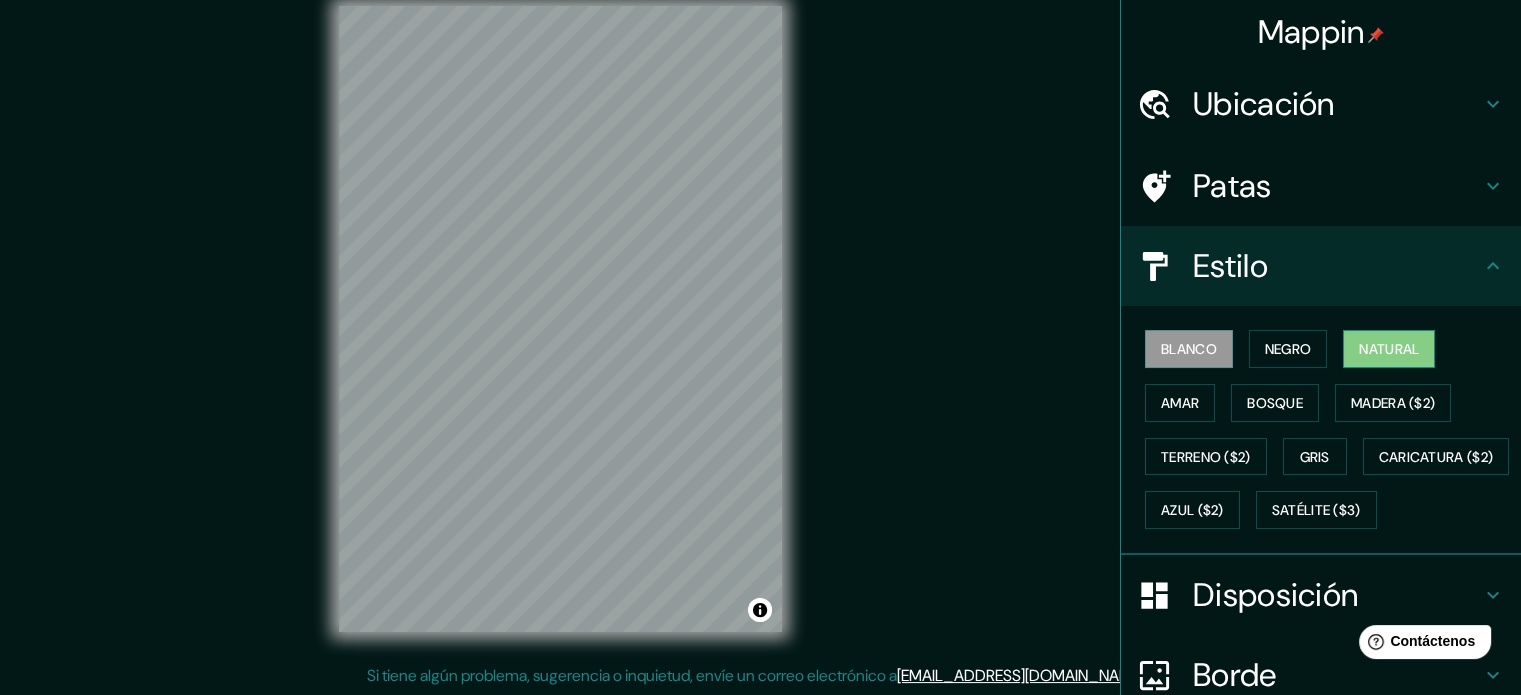 click on "Natural" at bounding box center (1389, 349) 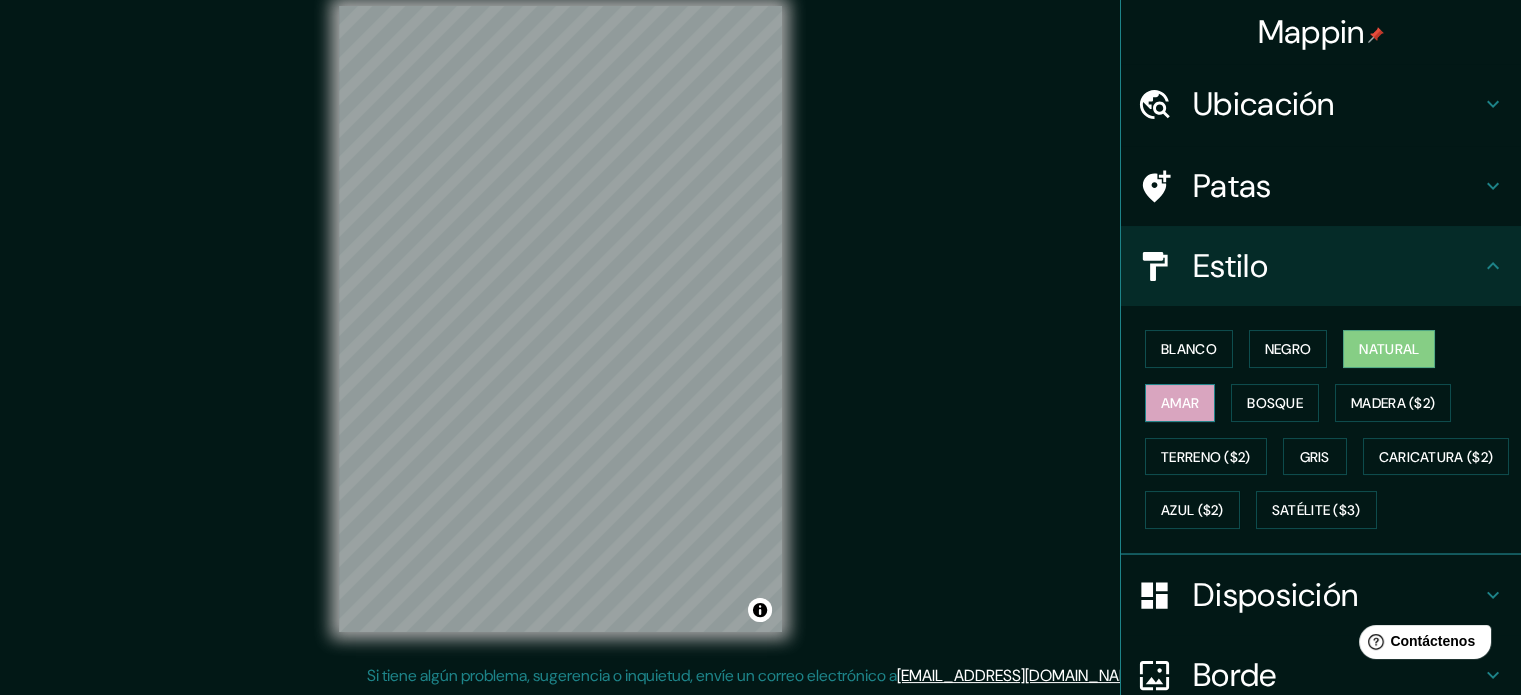 click on "Amar" at bounding box center (1180, 403) 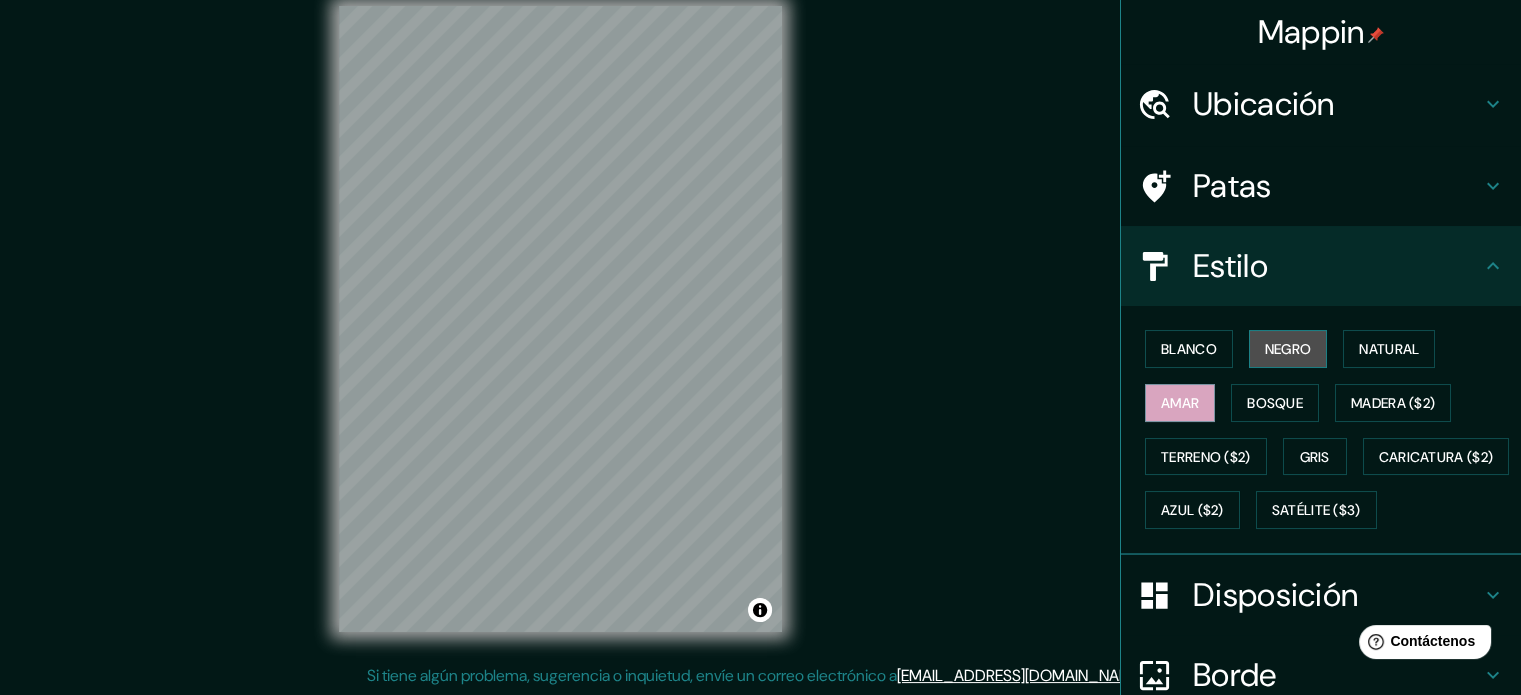 click on "Negro" at bounding box center (1288, 349) 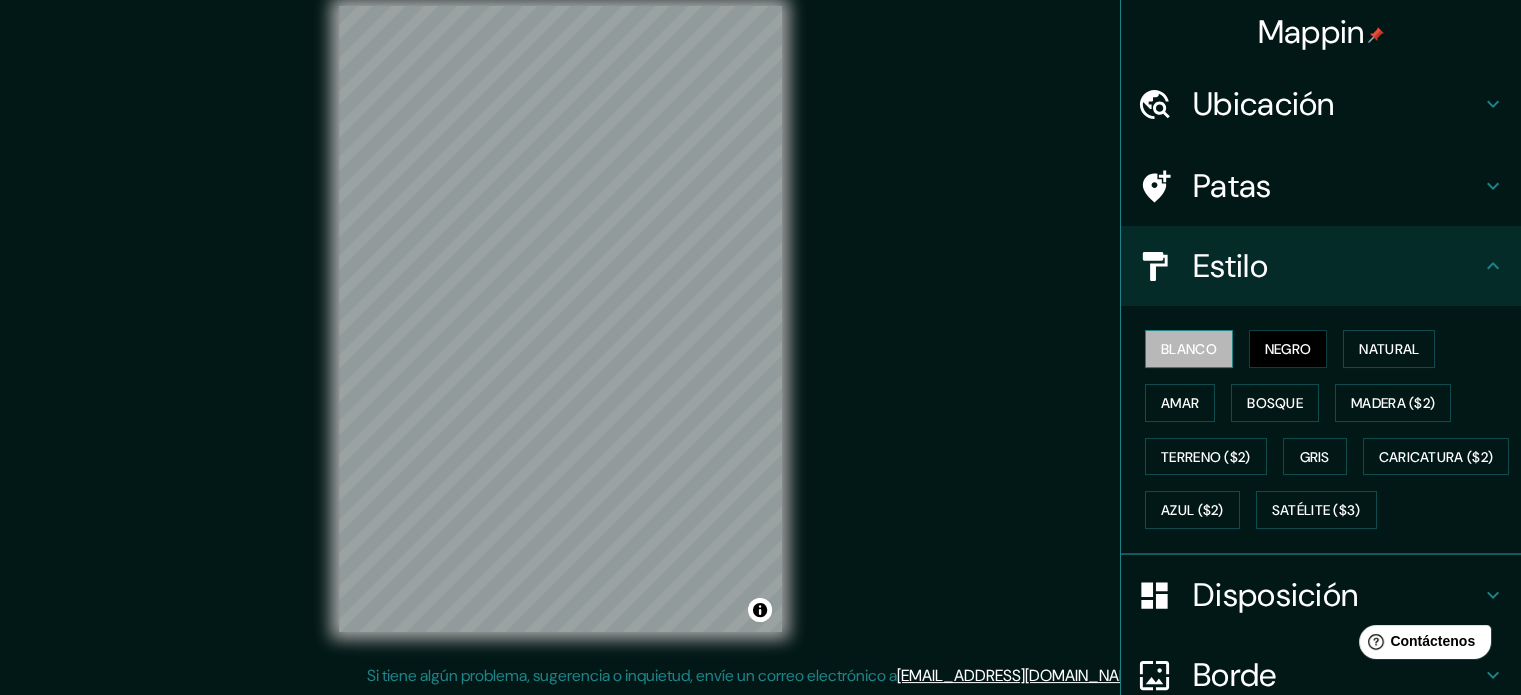 click on "Blanco" at bounding box center [1189, 349] 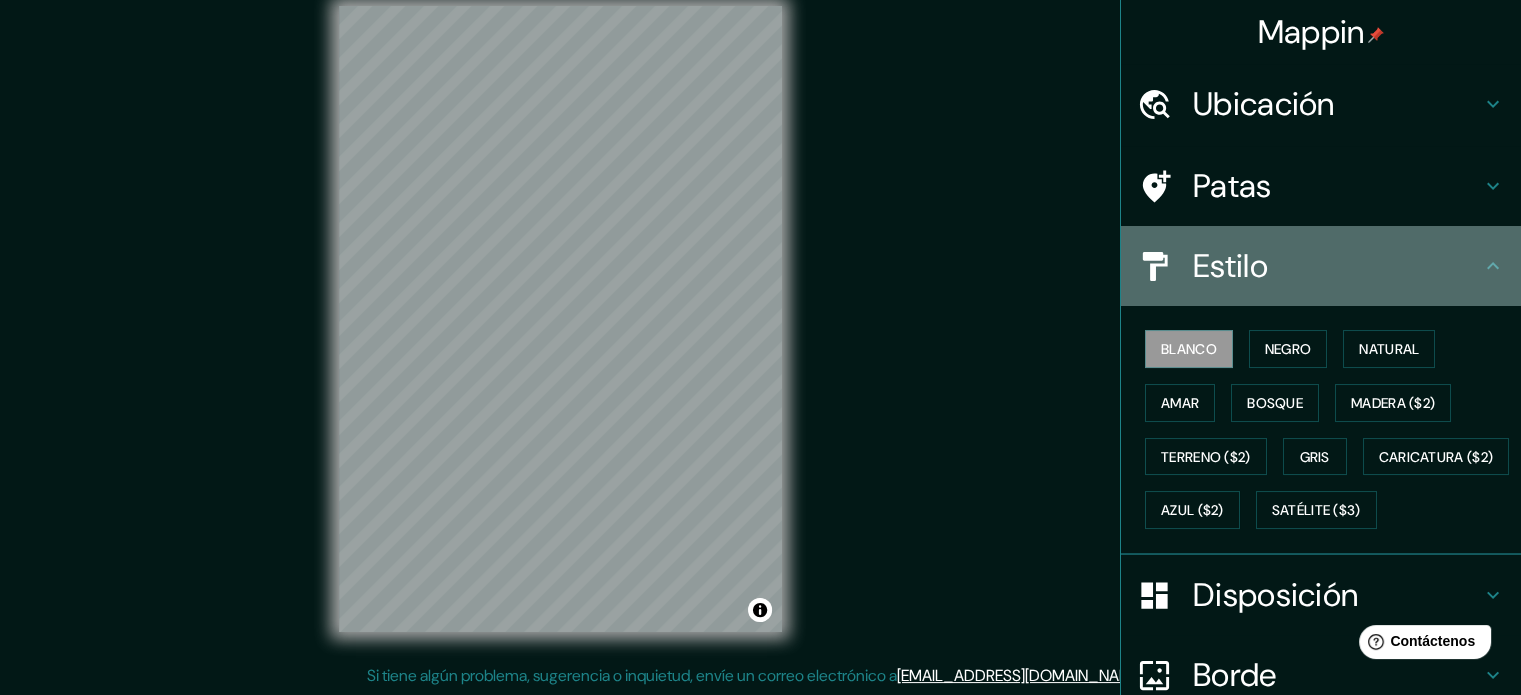 click on "Estilo" at bounding box center (1337, 266) 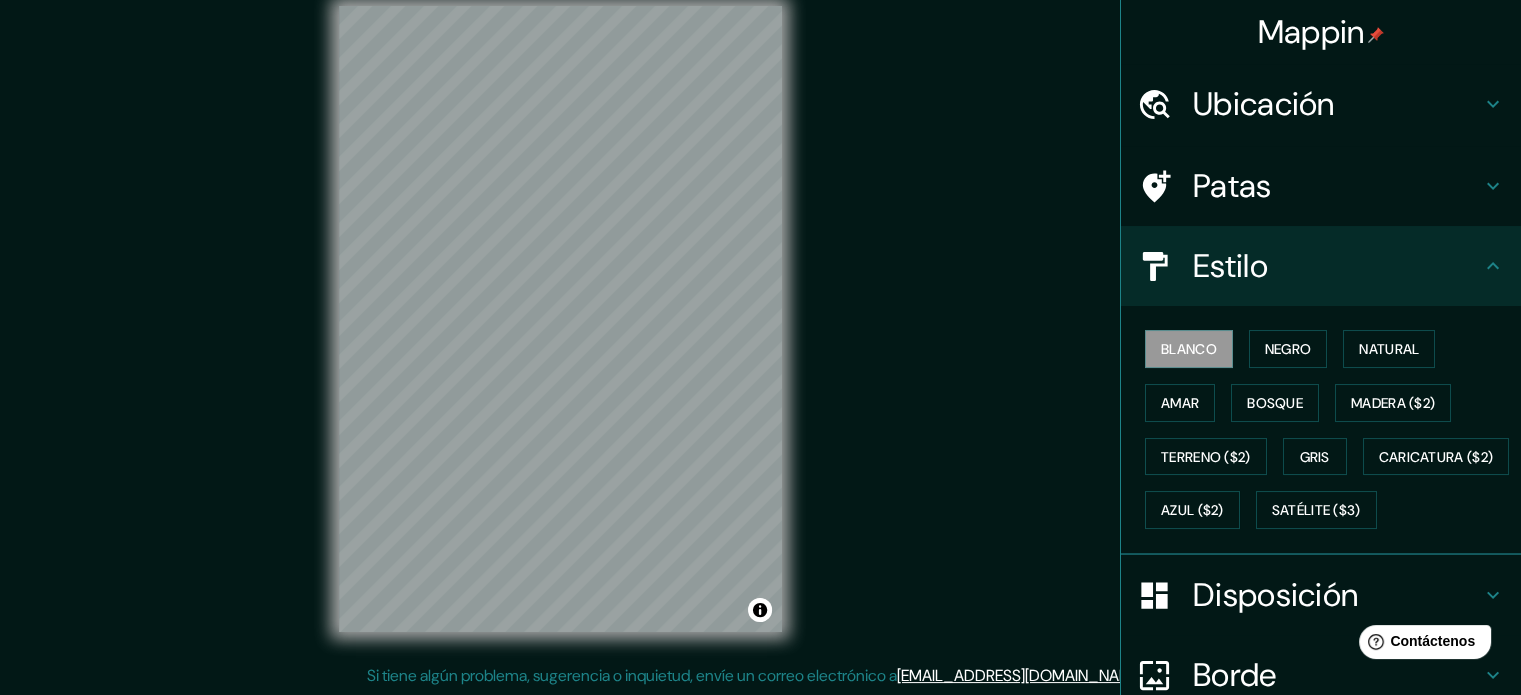 click 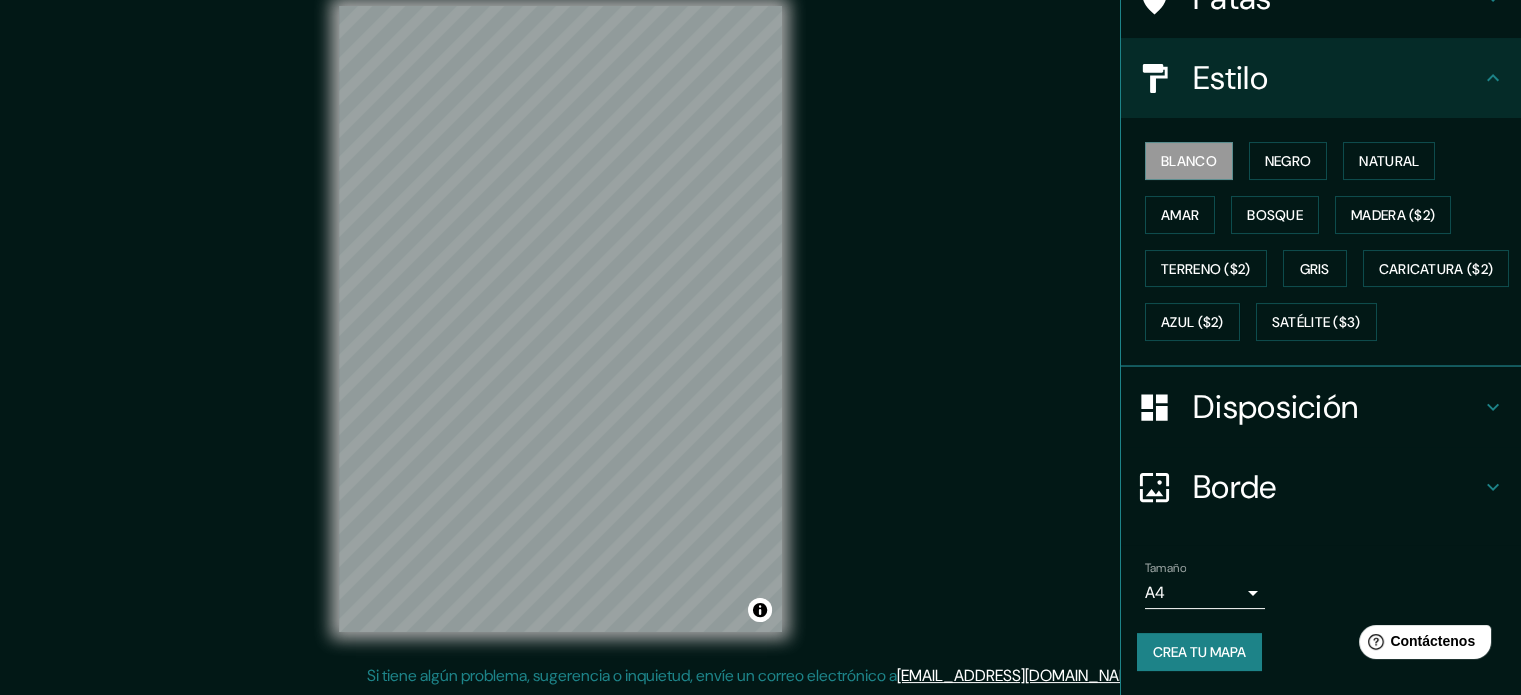 scroll, scrollTop: 236, scrollLeft: 0, axis: vertical 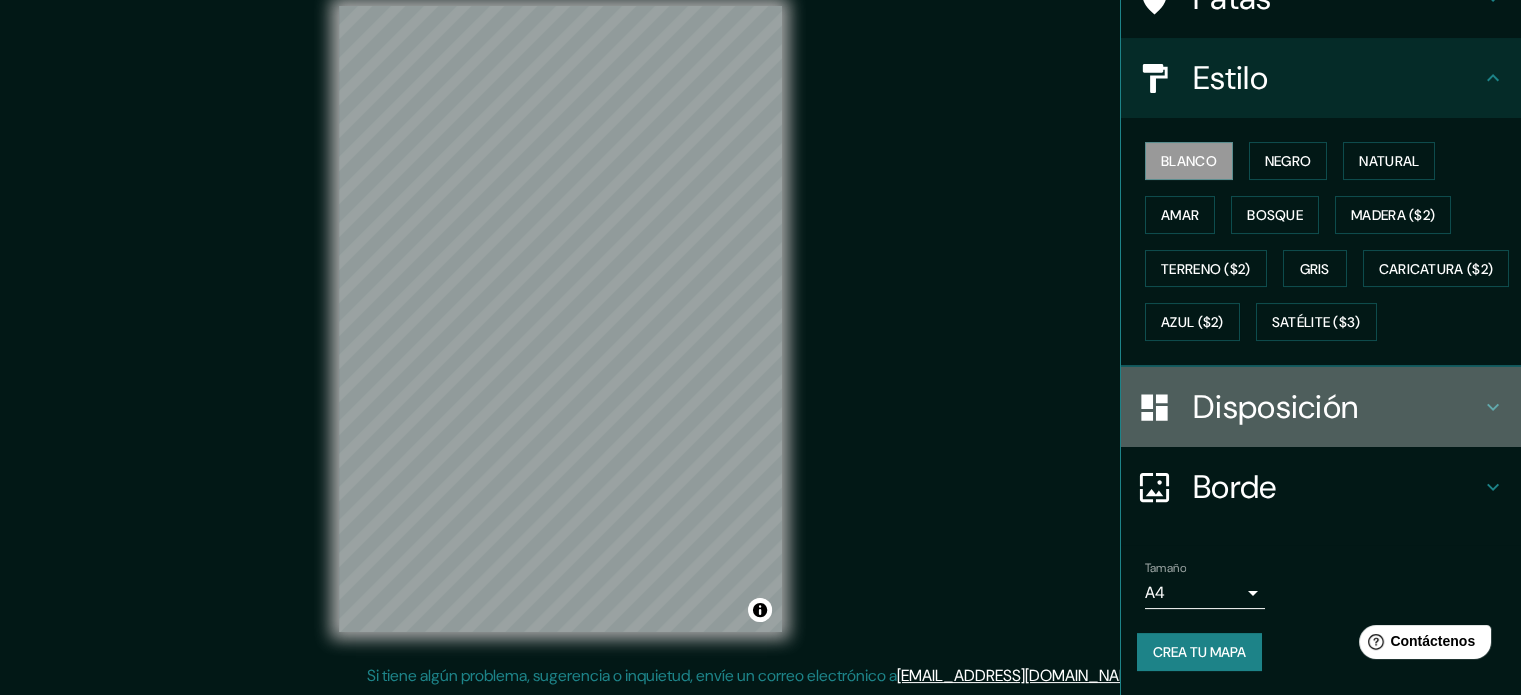 click 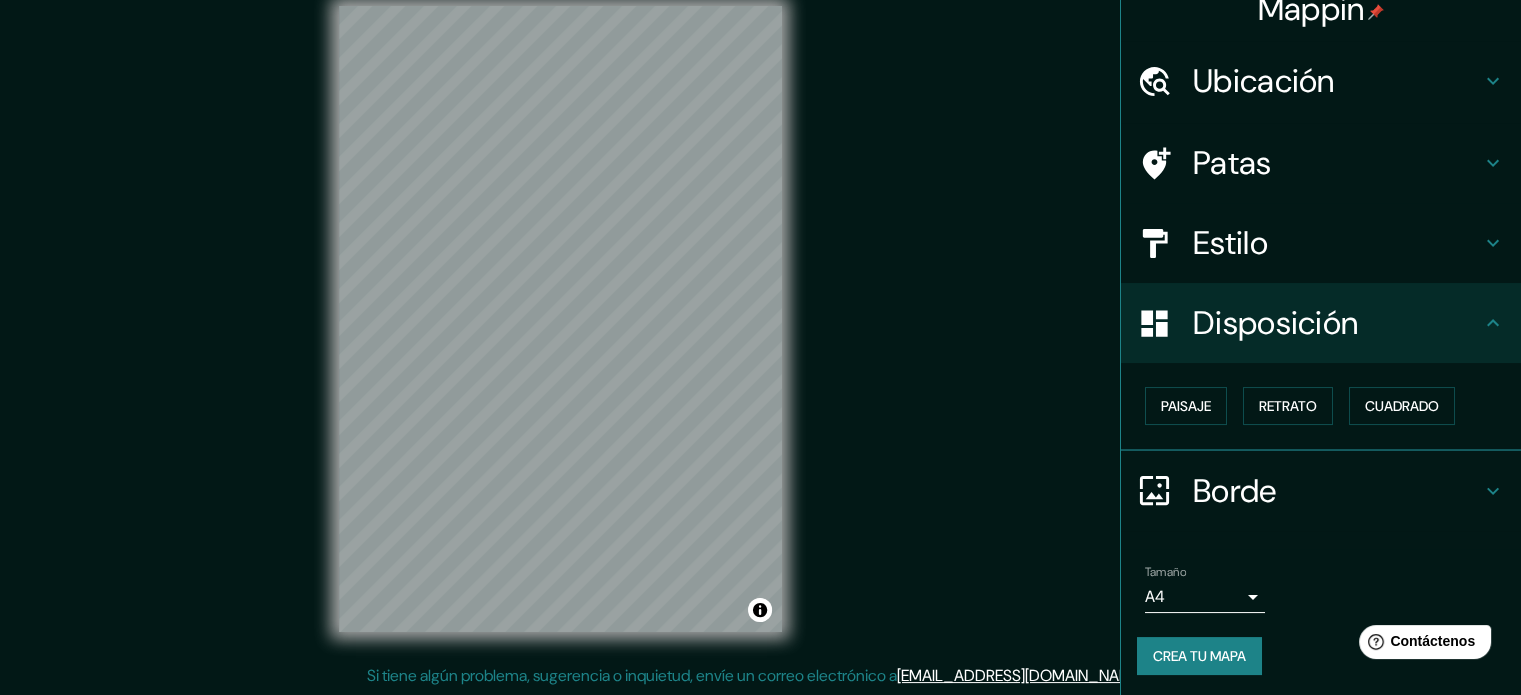 scroll, scrollTop: 24, scrollLeft: 0, axis: vertical 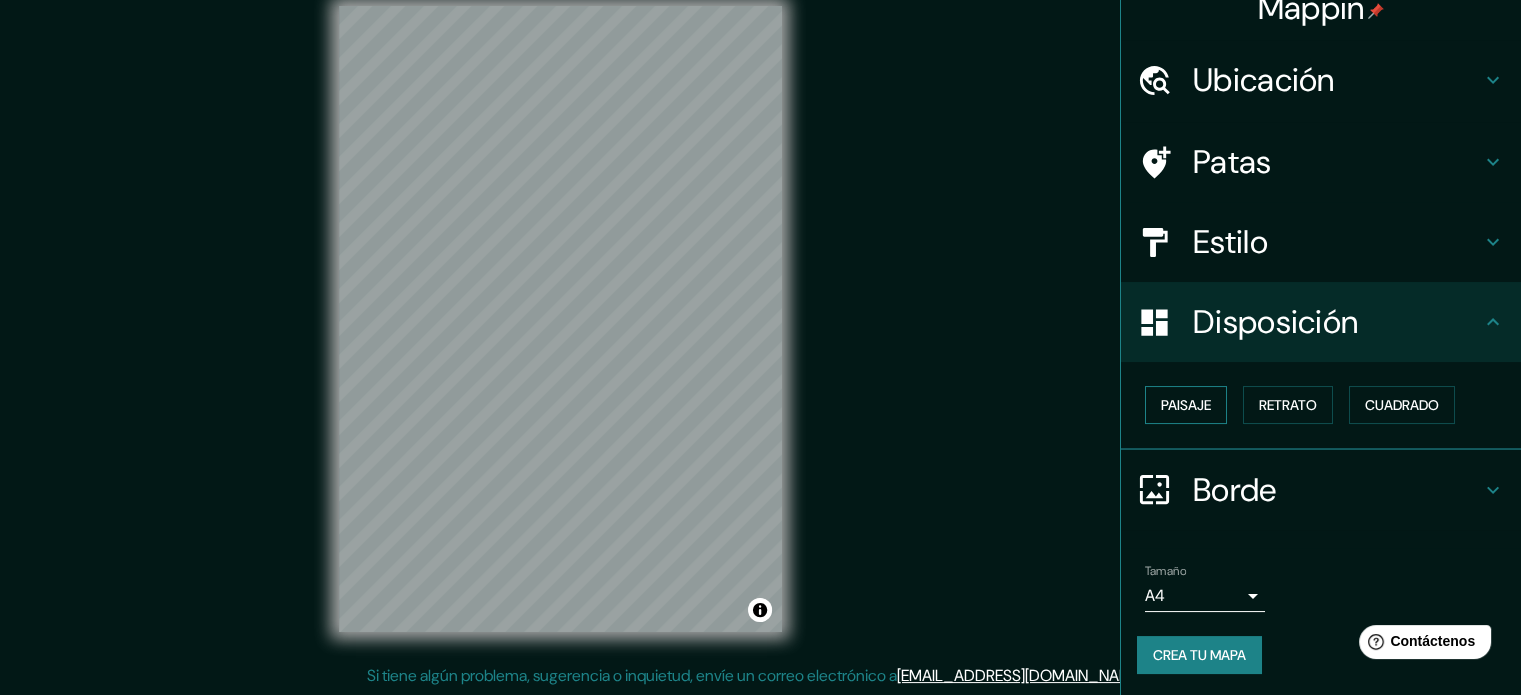 click on "Paisaje" at bounding box center (1186, 405) 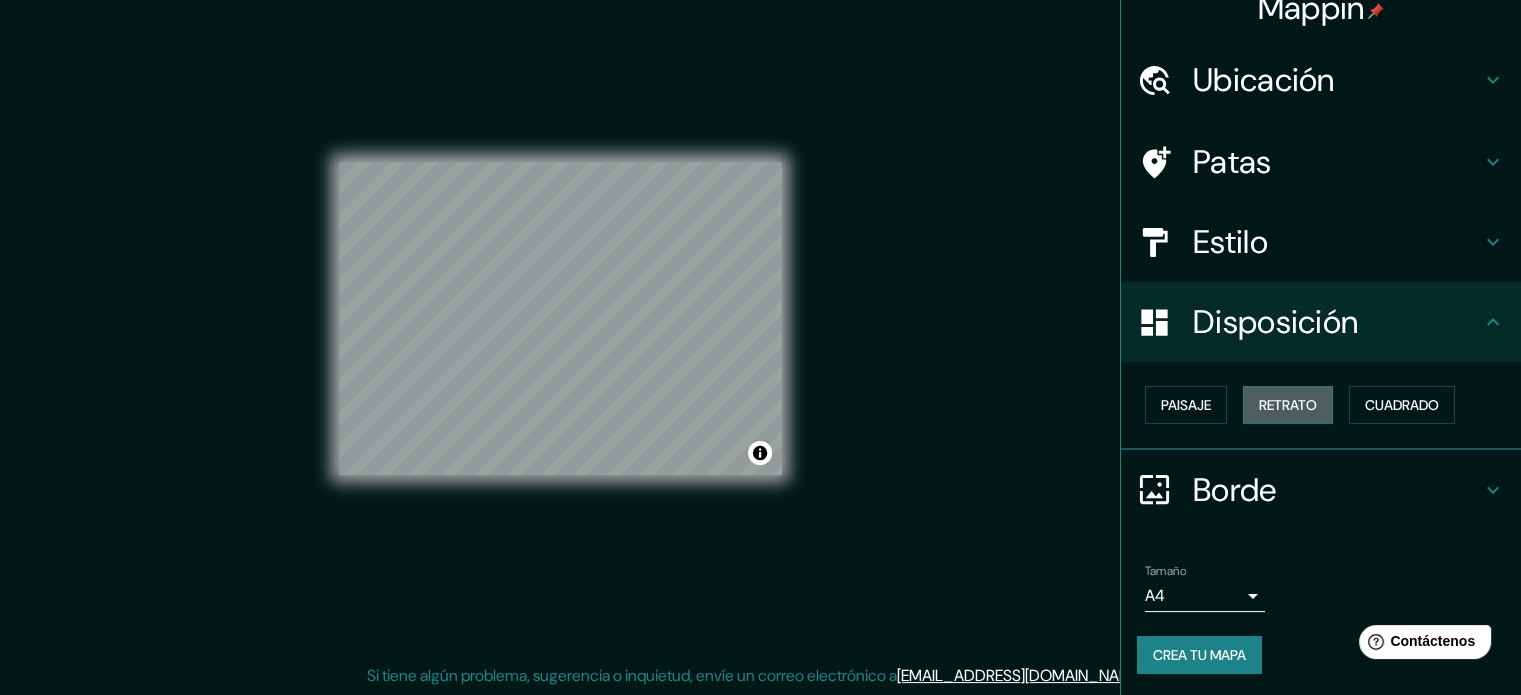 click on "Retrato" at bounding box center [1288, 405] 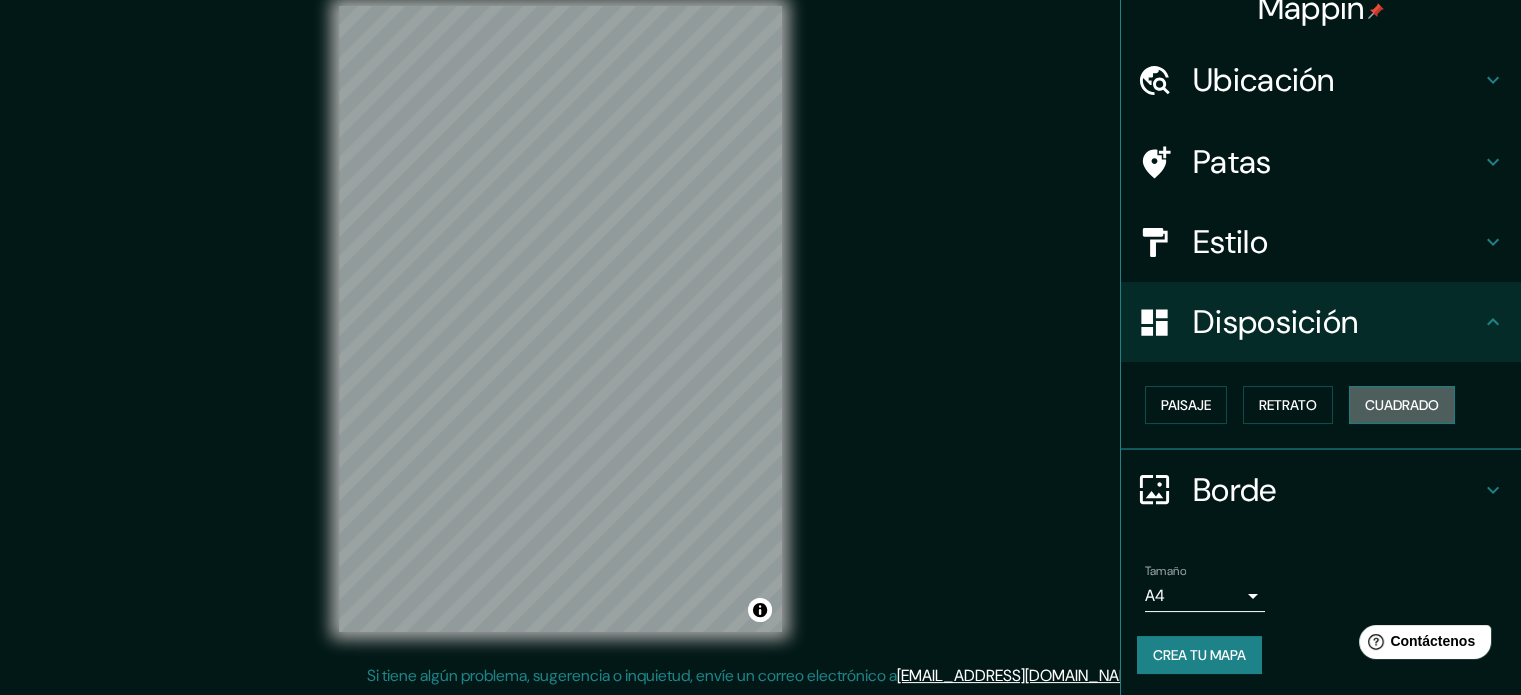 click on "Cuadrado" at bounding box center (1402, 405) 